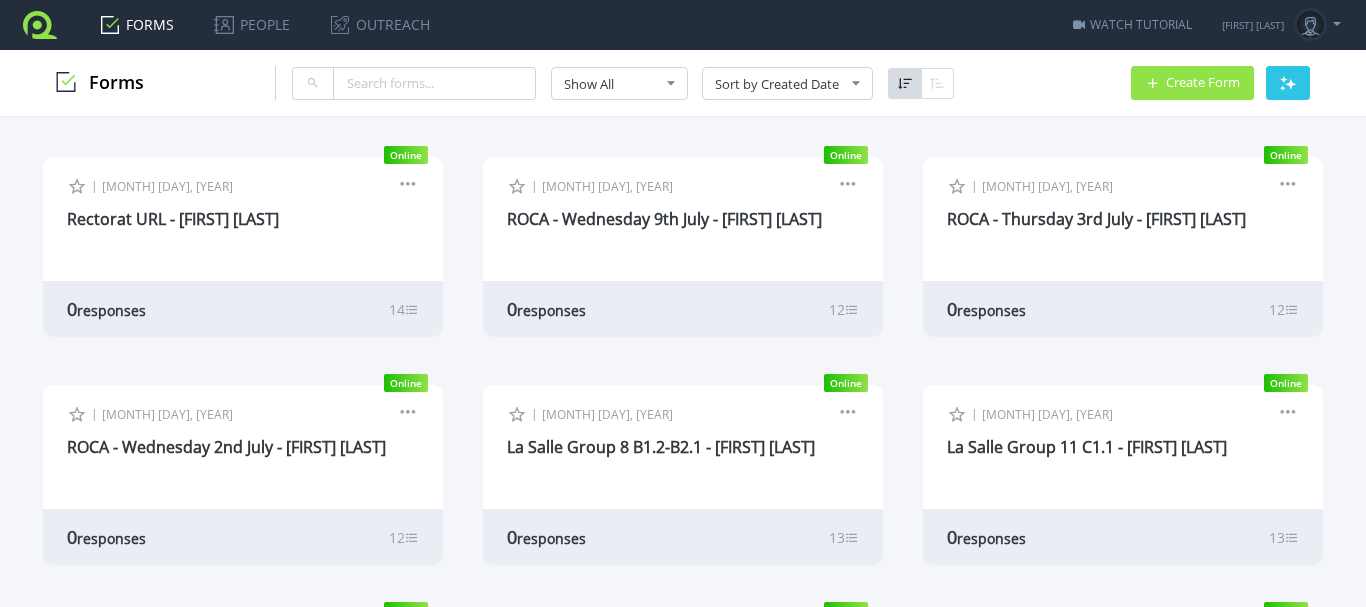 scroll, scrollTop: 0, scrollLeft: 0, axis: both 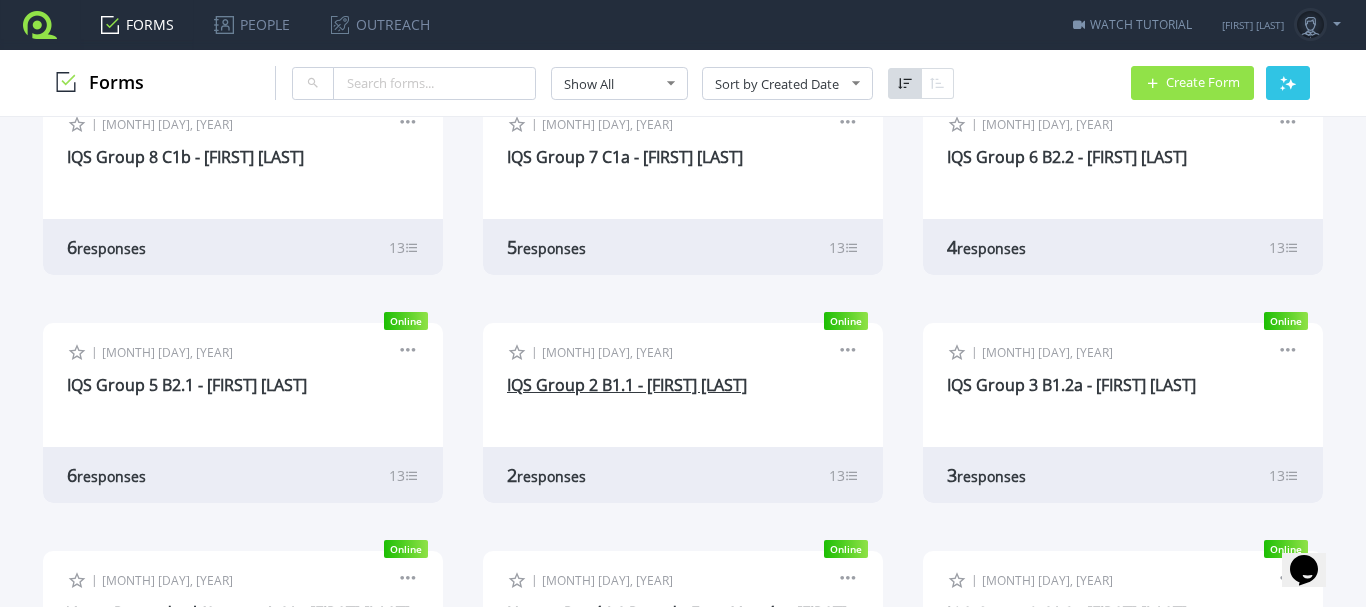 click on "IQS Group 2 B1.1 - Simon Chappell" at bounding box center [627, 385] 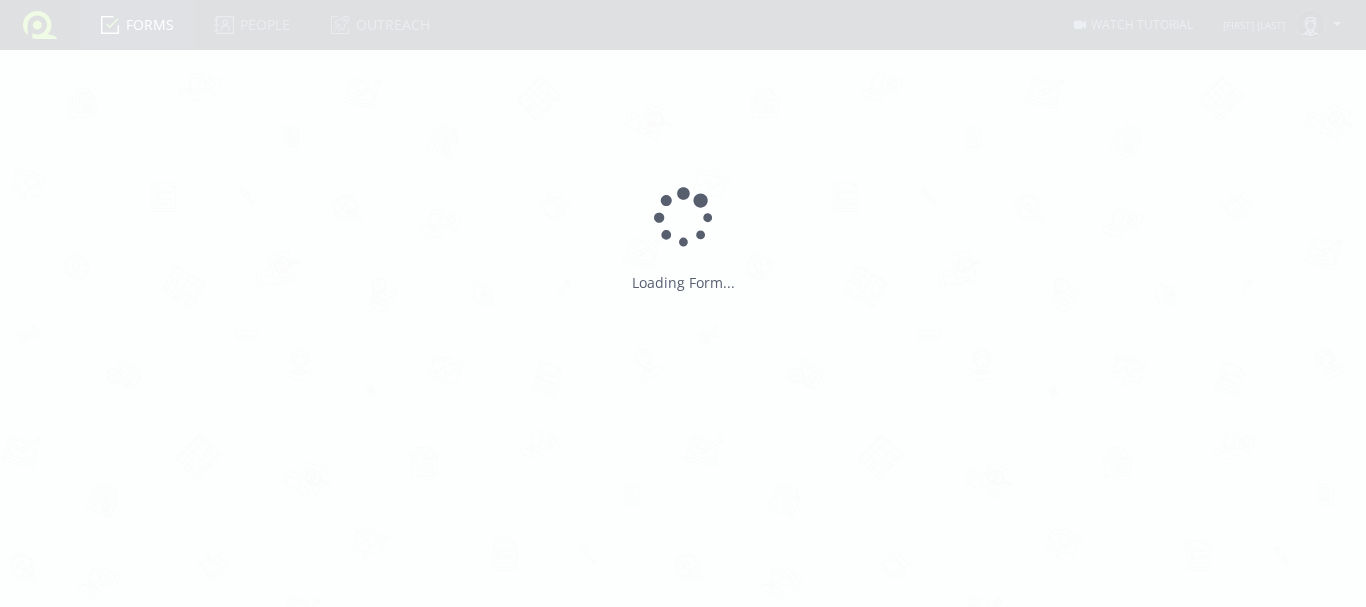 scroll, scrollTop: 0, scrollLeft: 0, axis: both 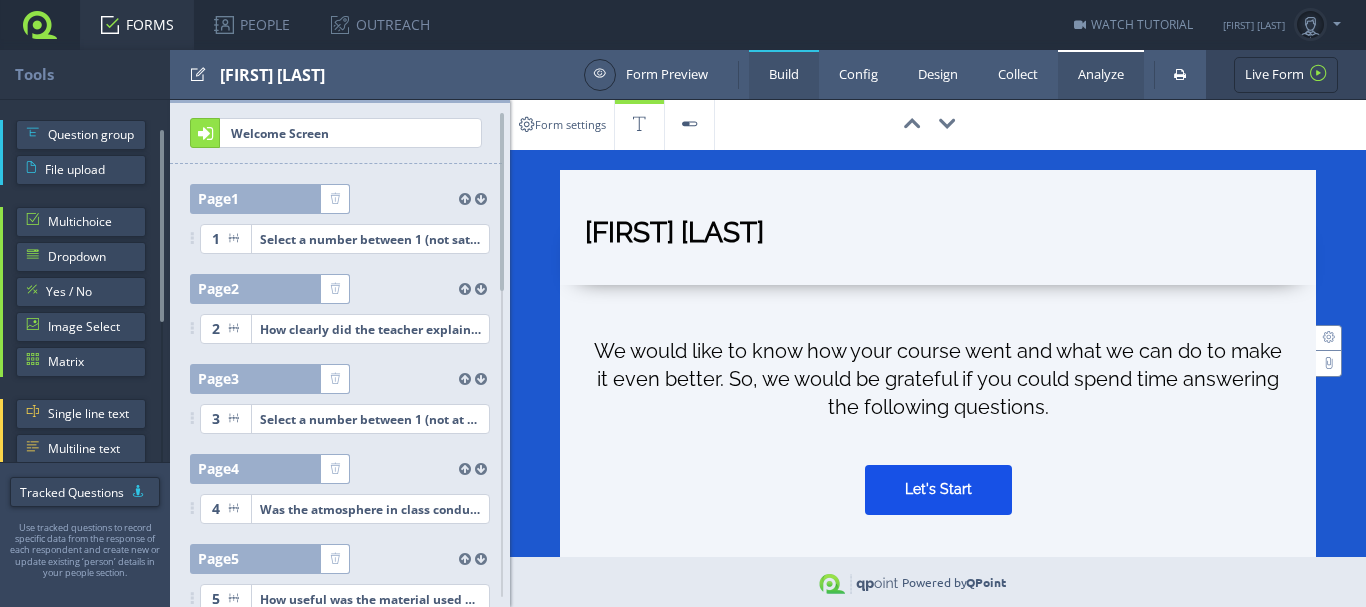 click on "Analyze" at bounding box center (1101, 74) 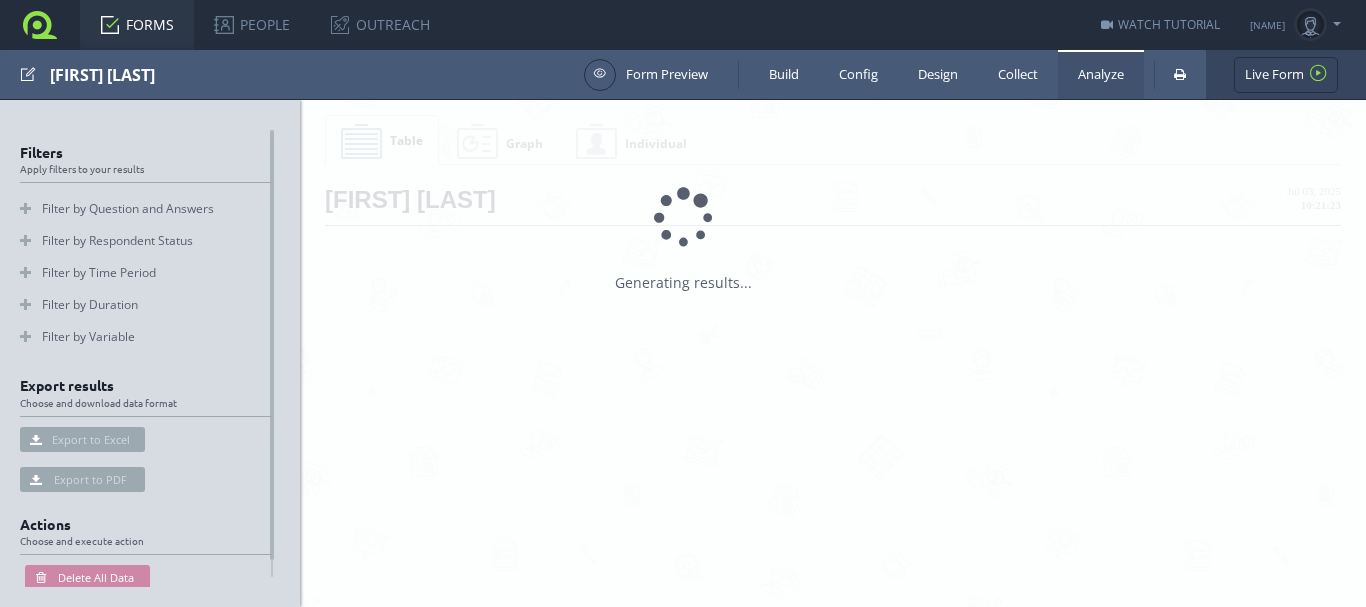 scroll, scrollTop: 0, scrollLeft: 0, axis: both 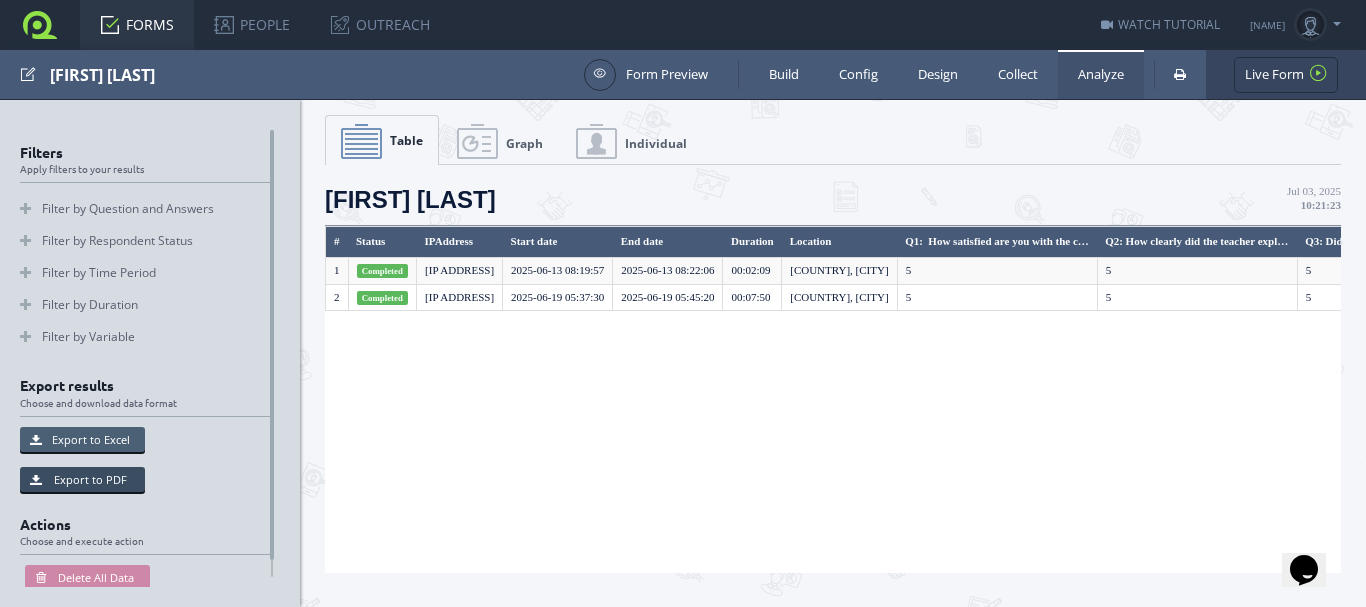 click on "Export to Excel" at bounding box center [82, 439] 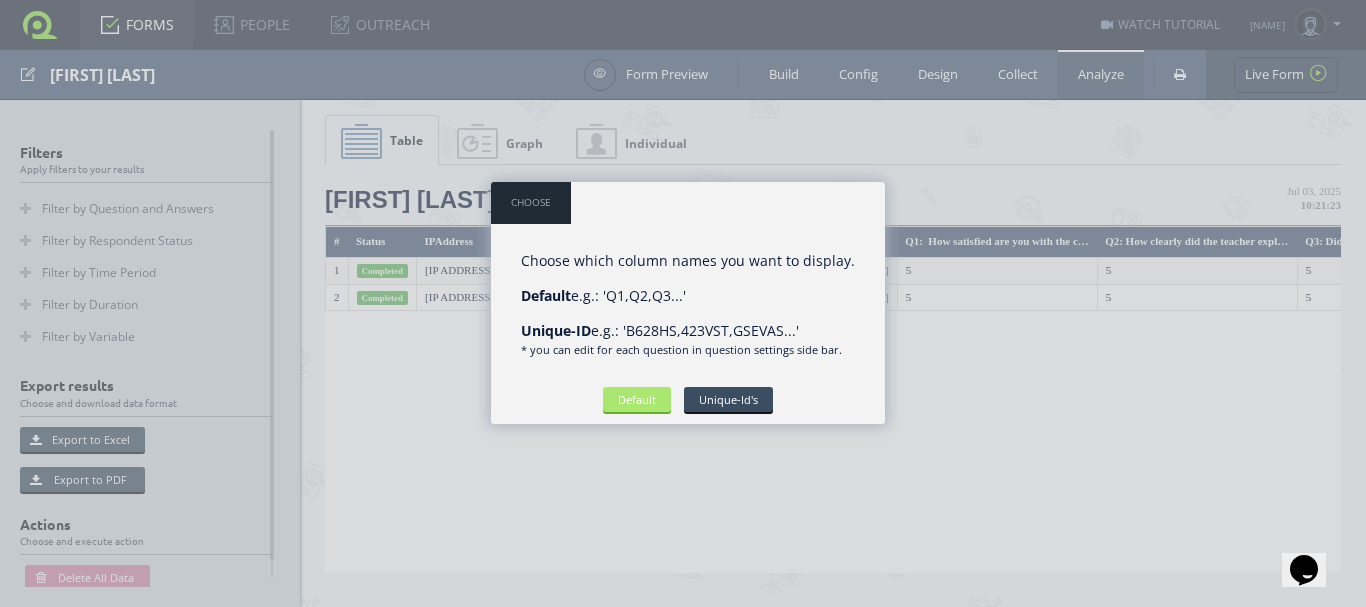 click on "Default" at bounding box center (637, 399) 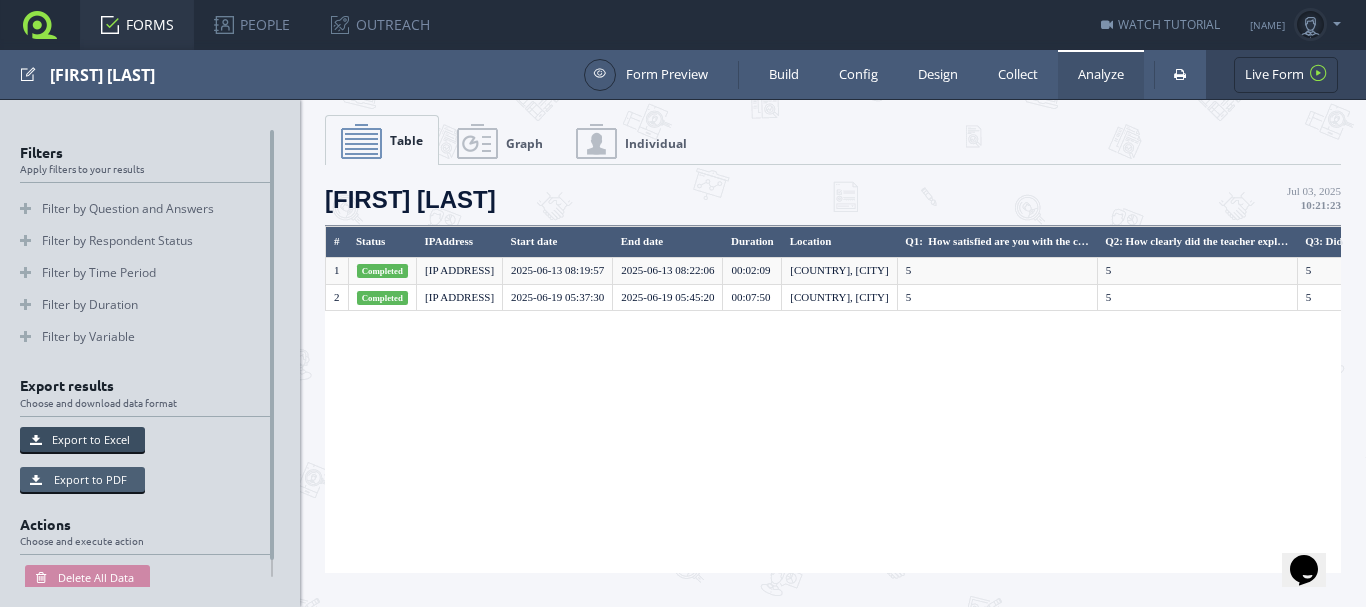 click on "Export to PDF" at bounding box center [82, 479] 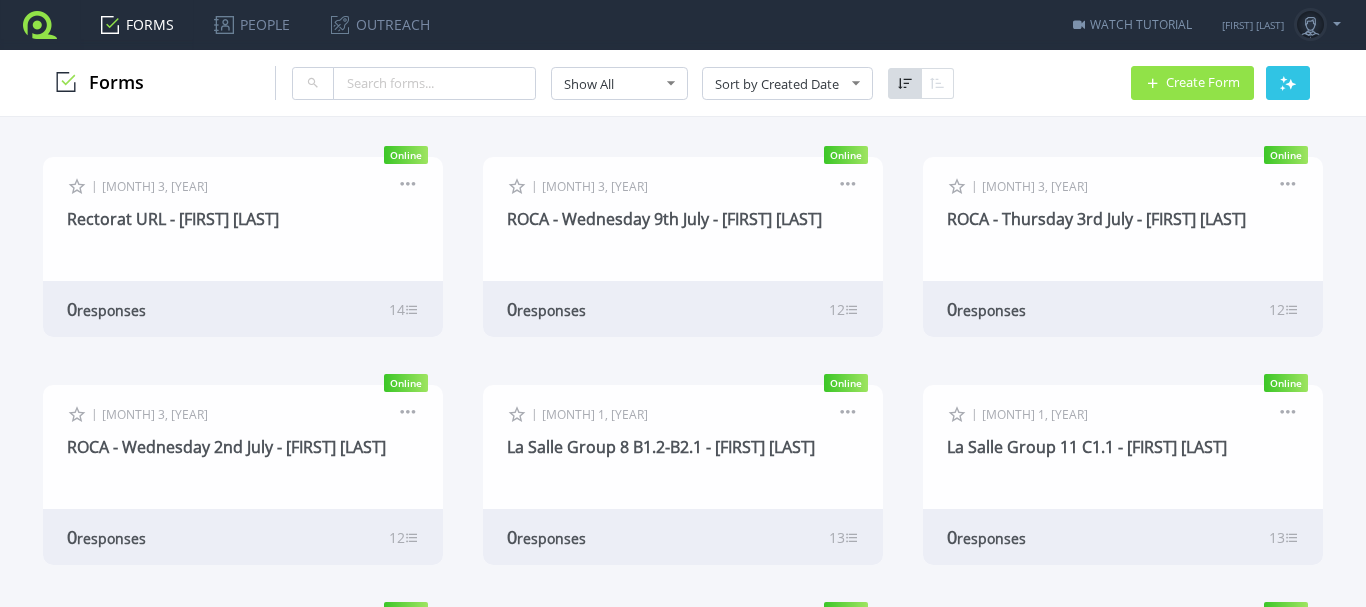 scroll, scrollTop: 0, scrollLeft: 0, axis: both 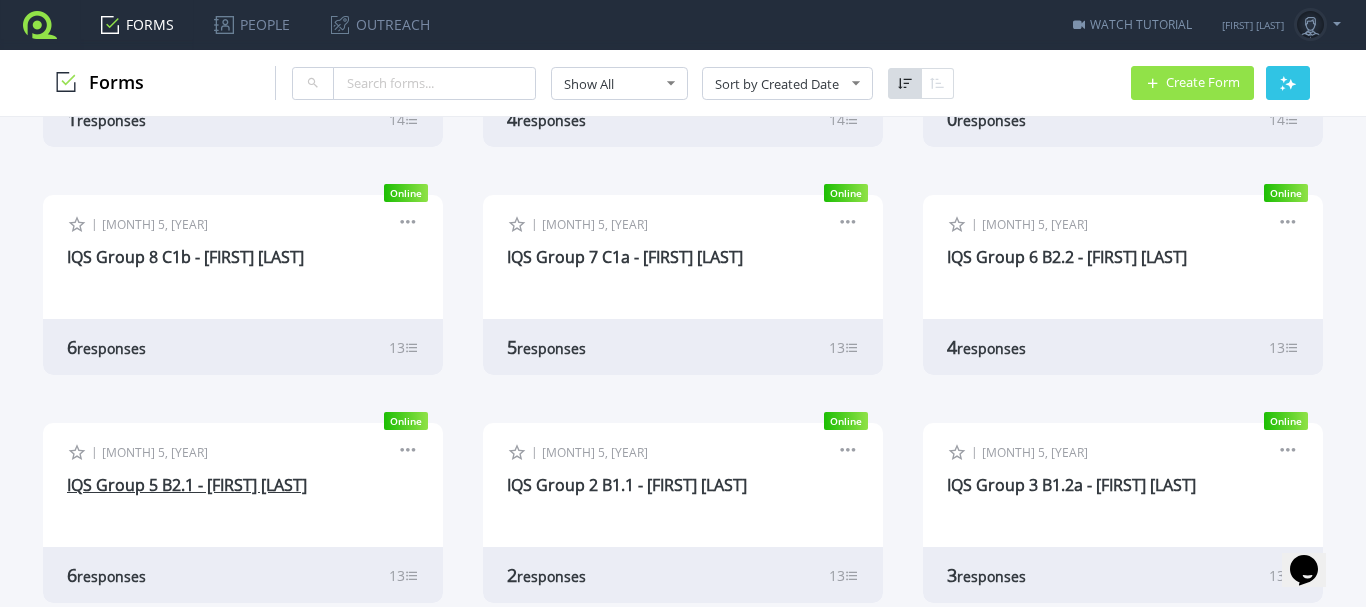 click on "IQS Group 5 B2.1 - Morgan Christophers" at bounding box center (187, 485) 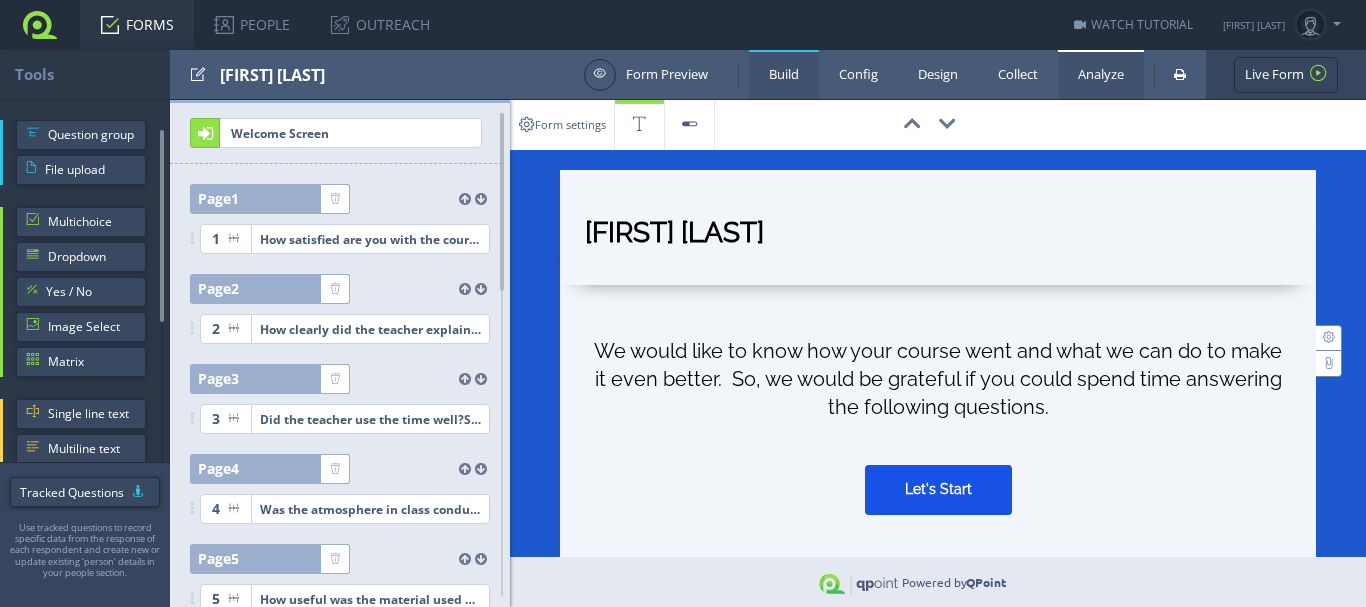 click on "Analyze" at bounding box center (1101, 74) 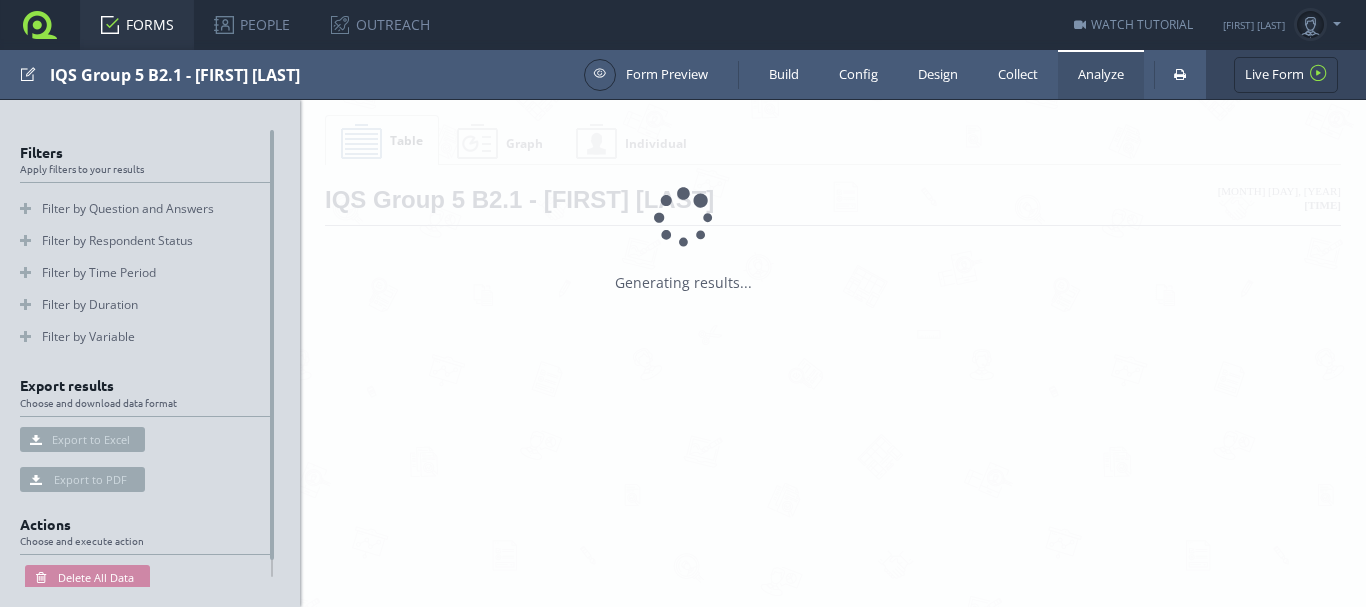 scroll, scrollTop: 0, scrollLeft: 0, axis: both 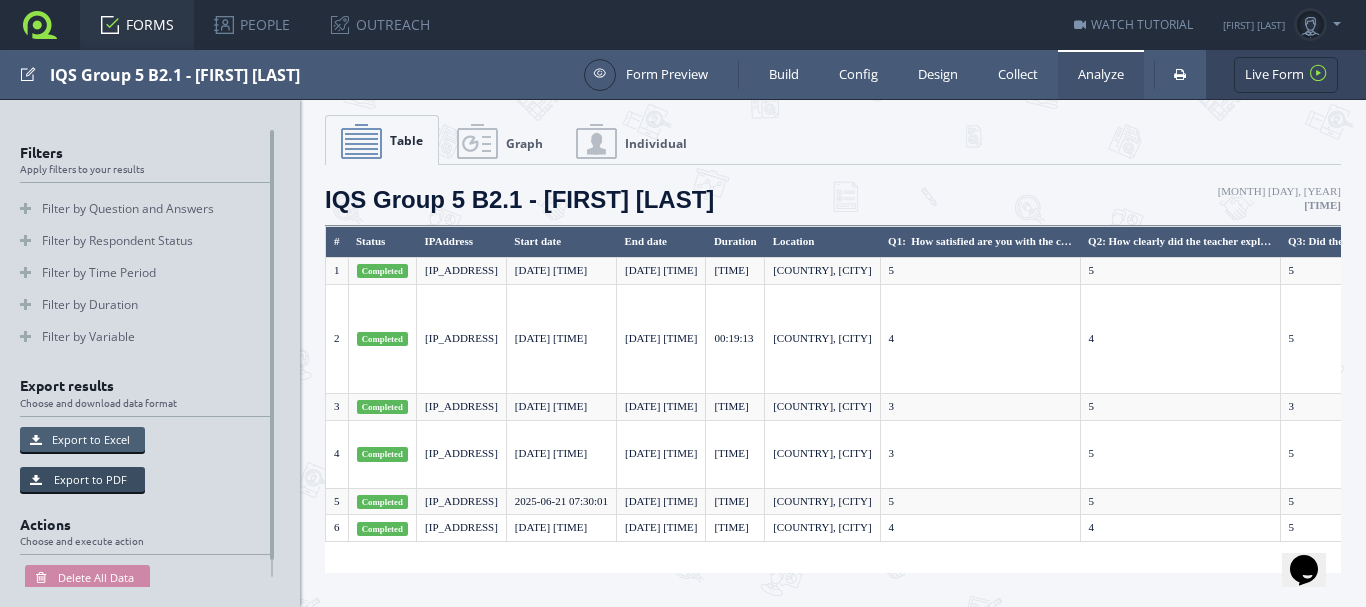 click on "Export to Excel" at bounding box center [82, 439] 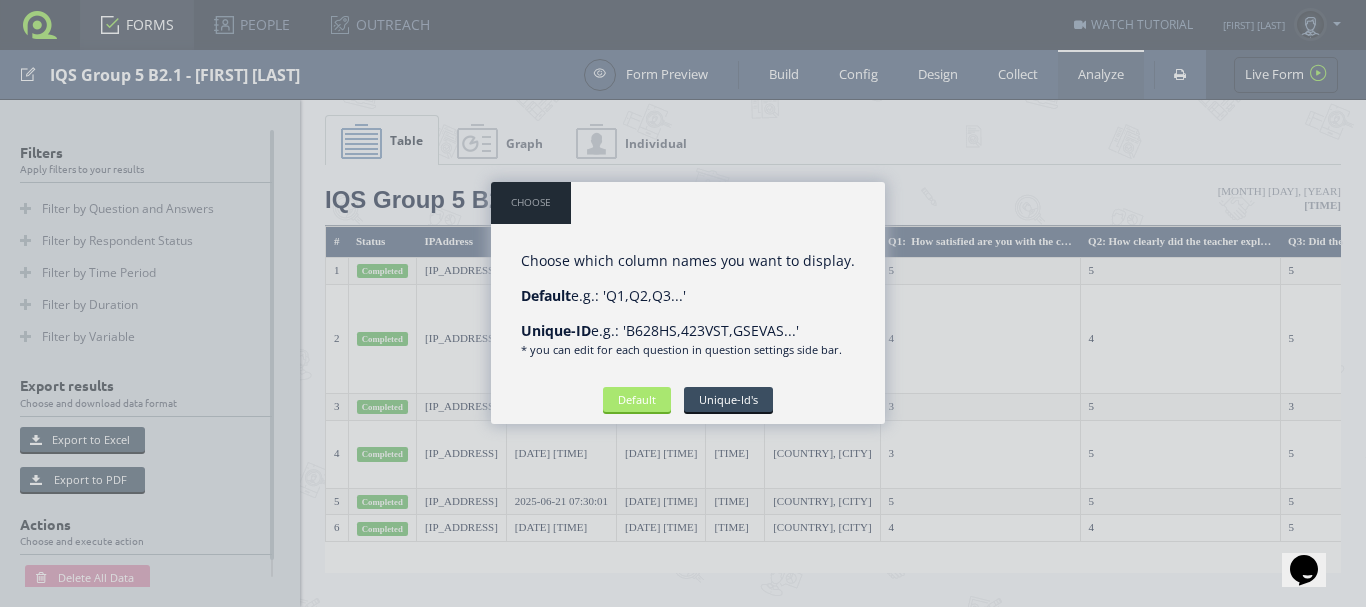click on "Default" at bounding box center (637, 399) 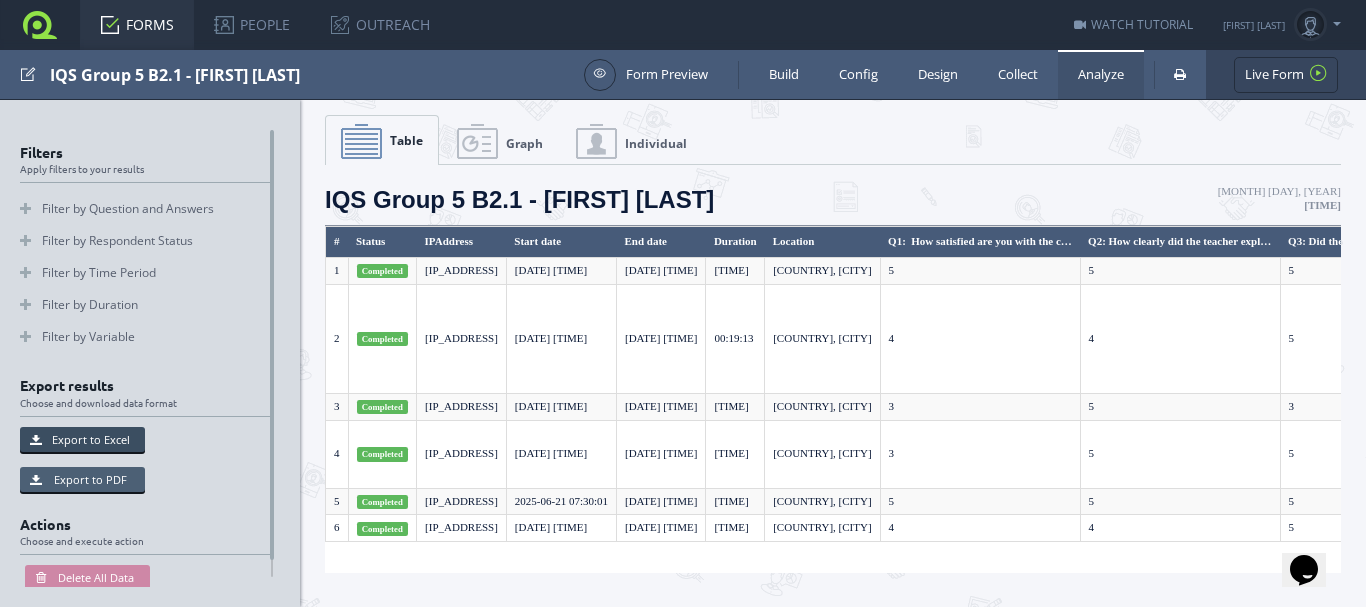 click on "Export to PDF" at bounding box center (82, 479) 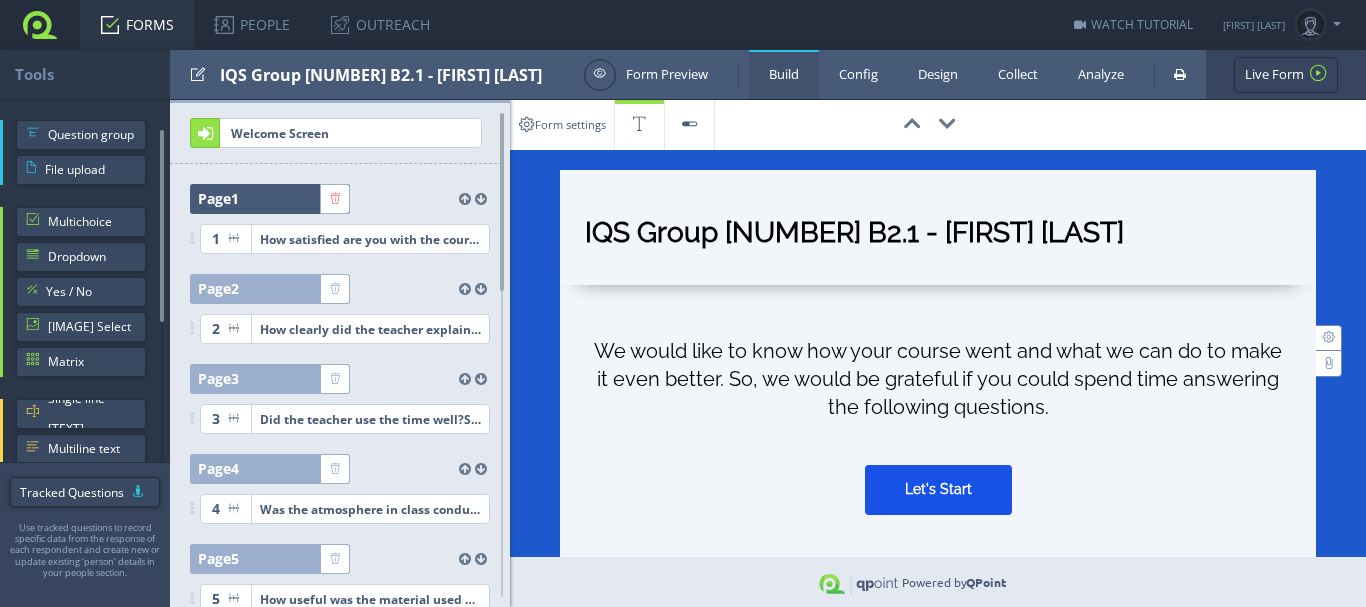 scroll, scrollTop: 0, scrollLeft: 0, axis: both 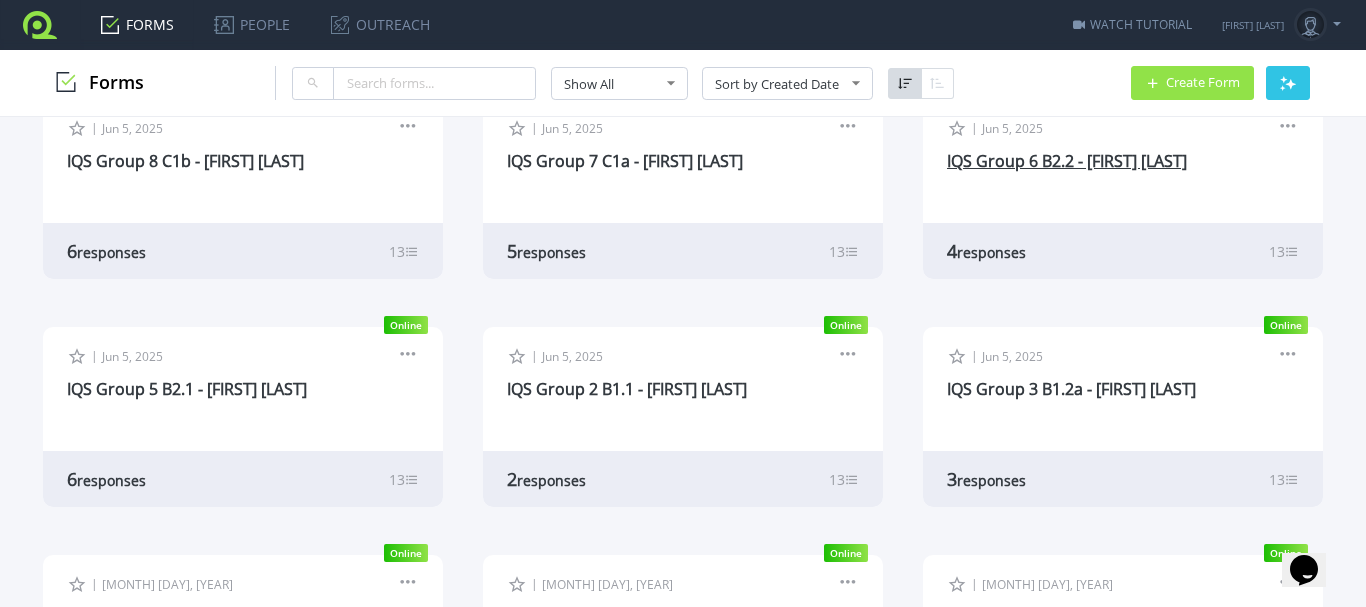 click on "IQS Group 6 B2.2 - Morgan Christophers" at bounding box center (1067, 161) 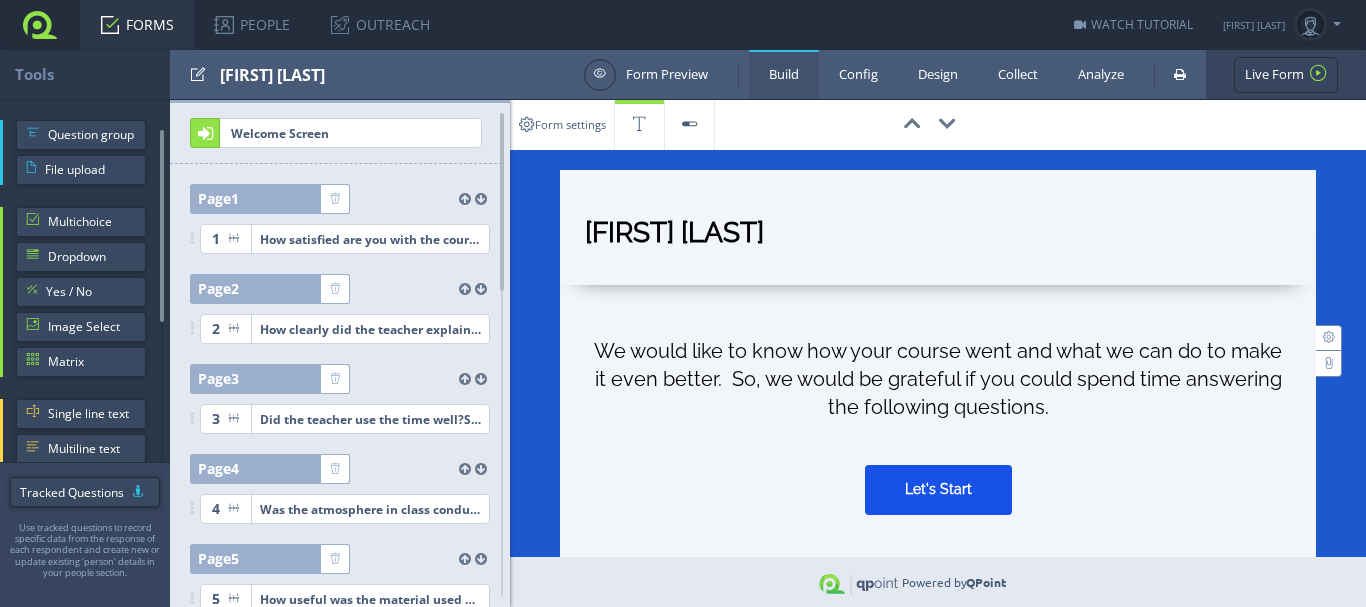 scroll, scrollTop: 0, scrollLeft: 0, axis: both 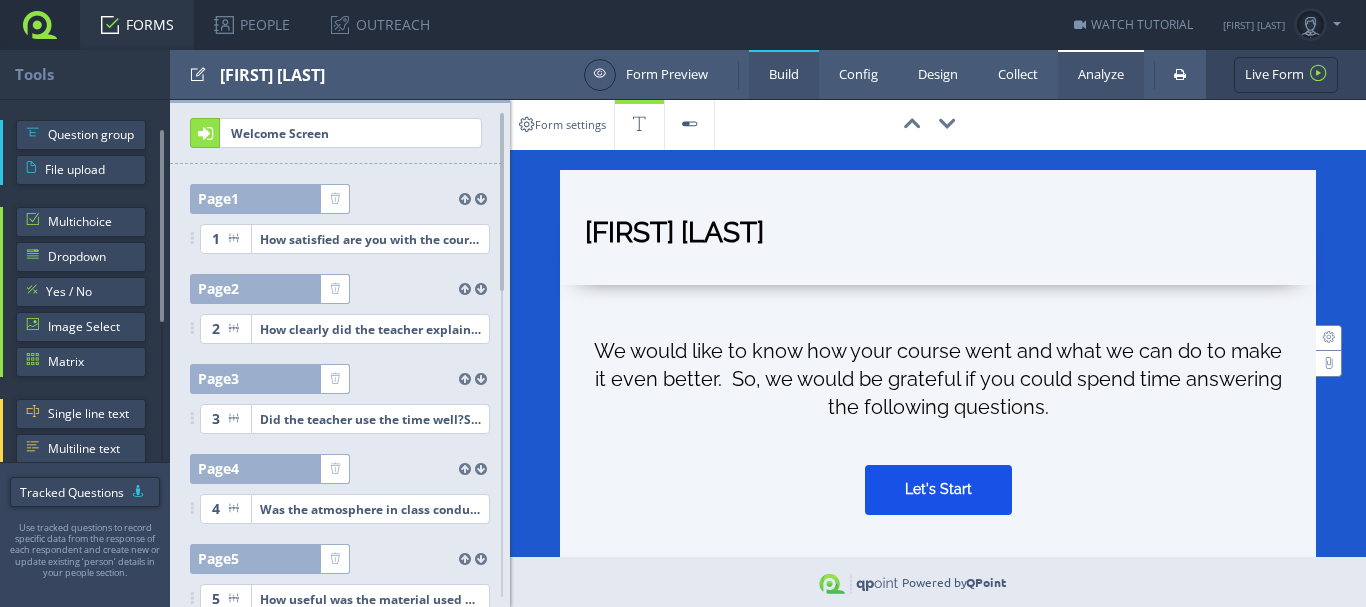 click on "Analyze" at bounding box center (1101, 74) 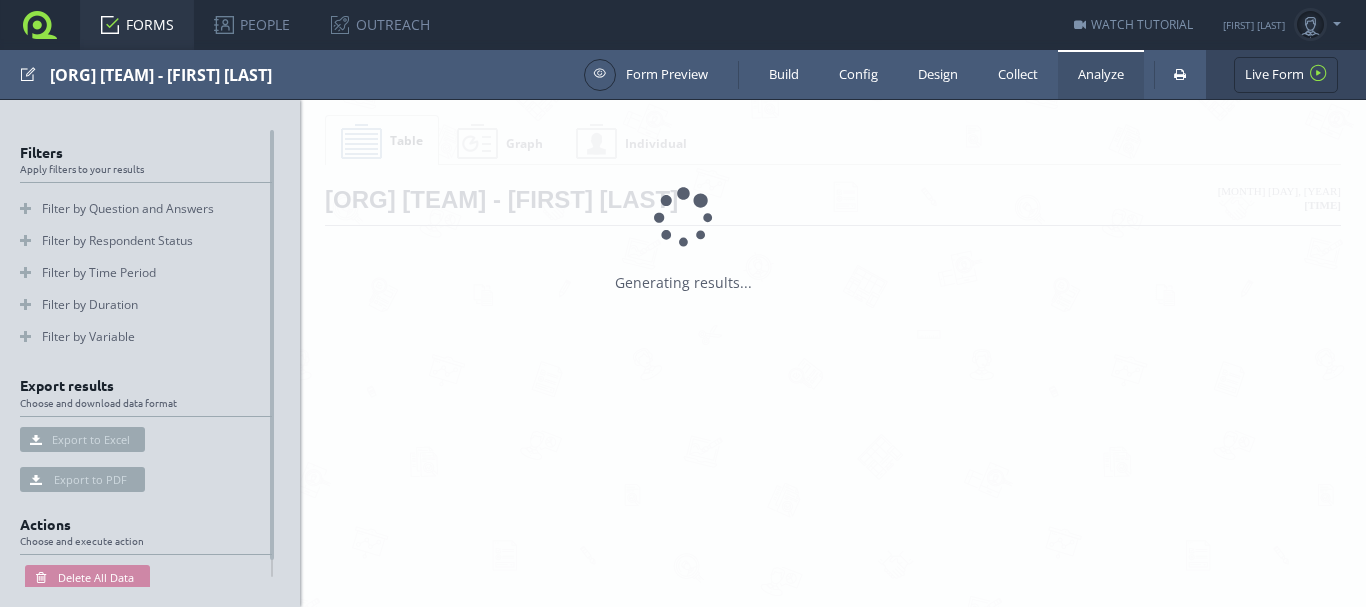 scroll, scrollTop: 0, scrollLeft: 0, axis: both 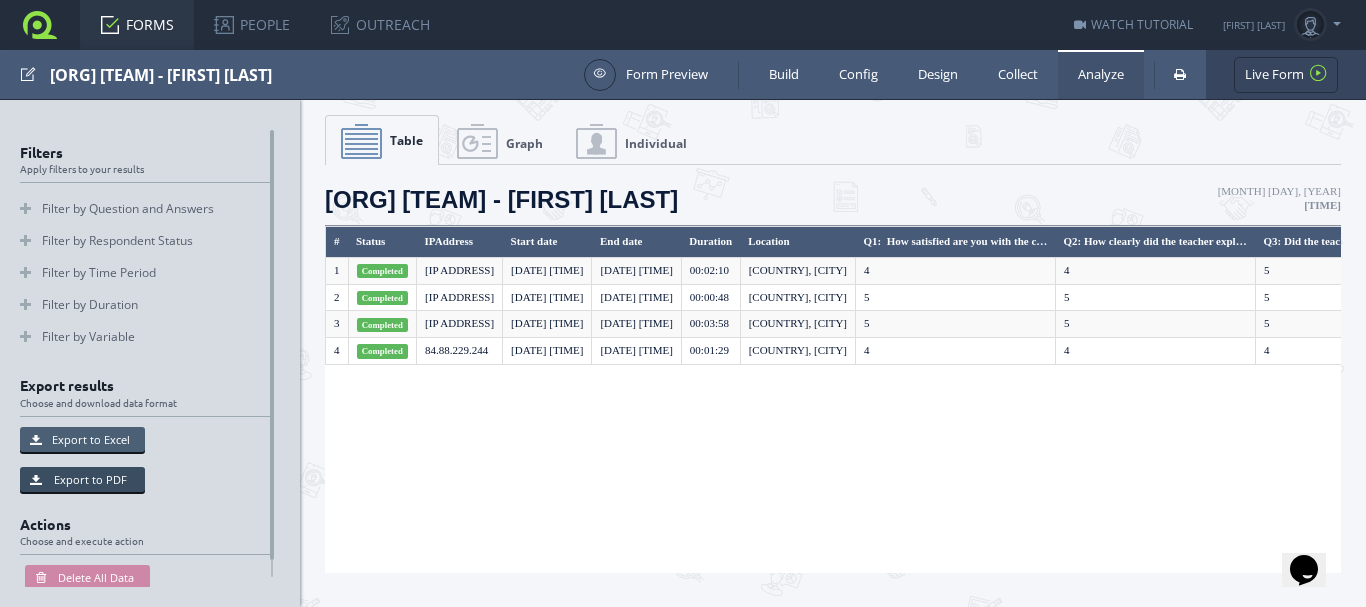 click on "Export to Excel" at bounding box center (82, 439) 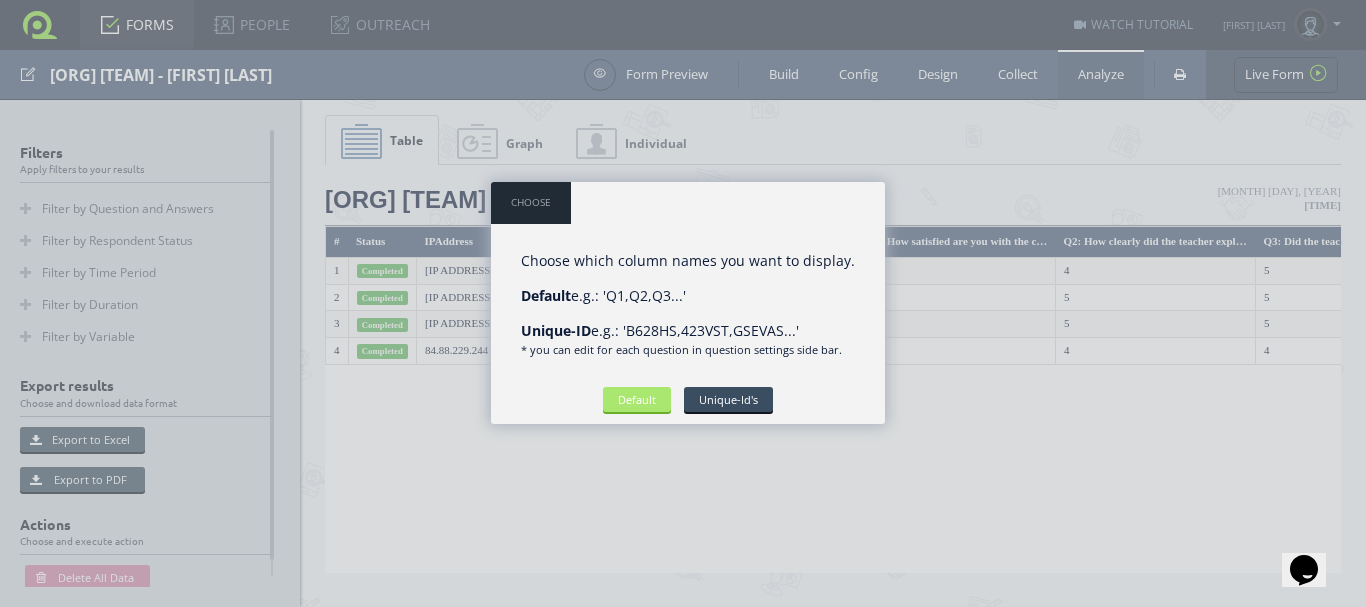 click on "Default" at bounding box center [637, 399] 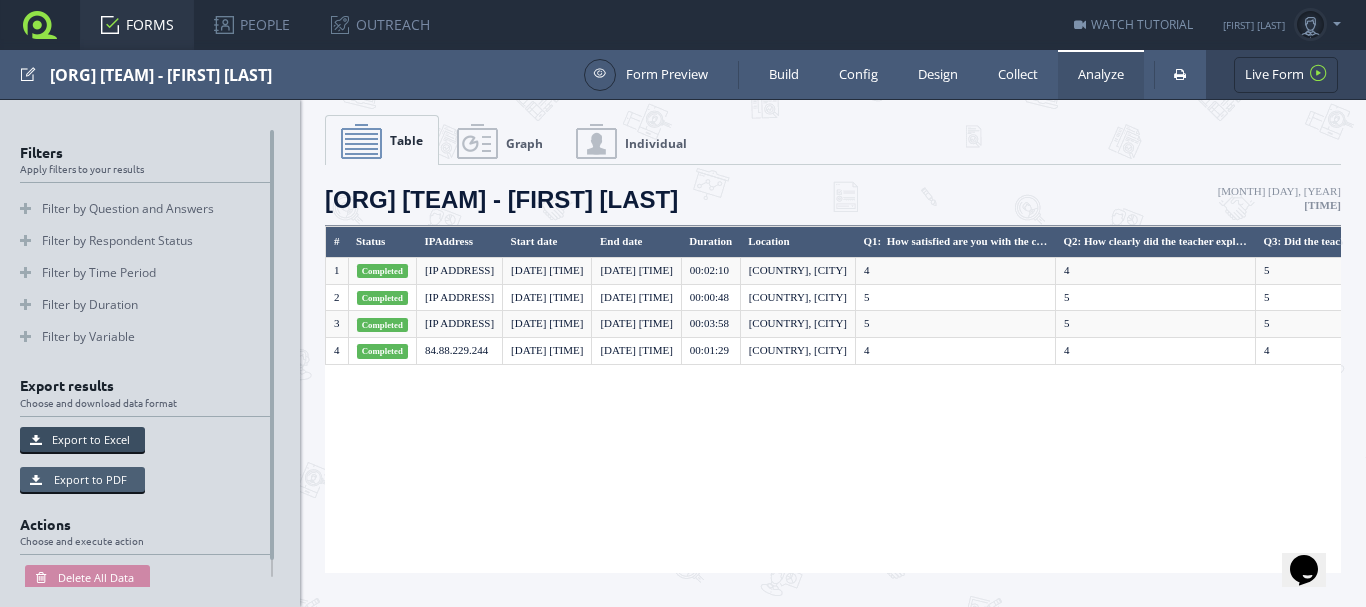 click on "Export to PDF" at bounding box center (82, 479) 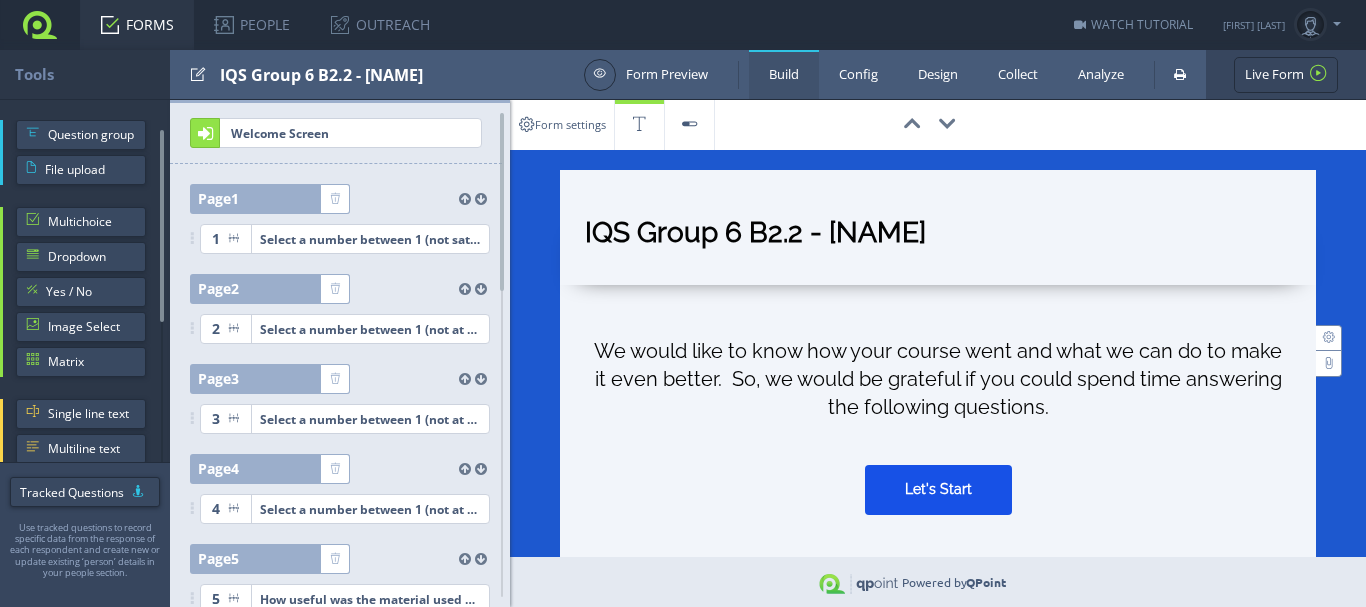scroll, scrollTop: 0, scrollLeft: 0, axis: both 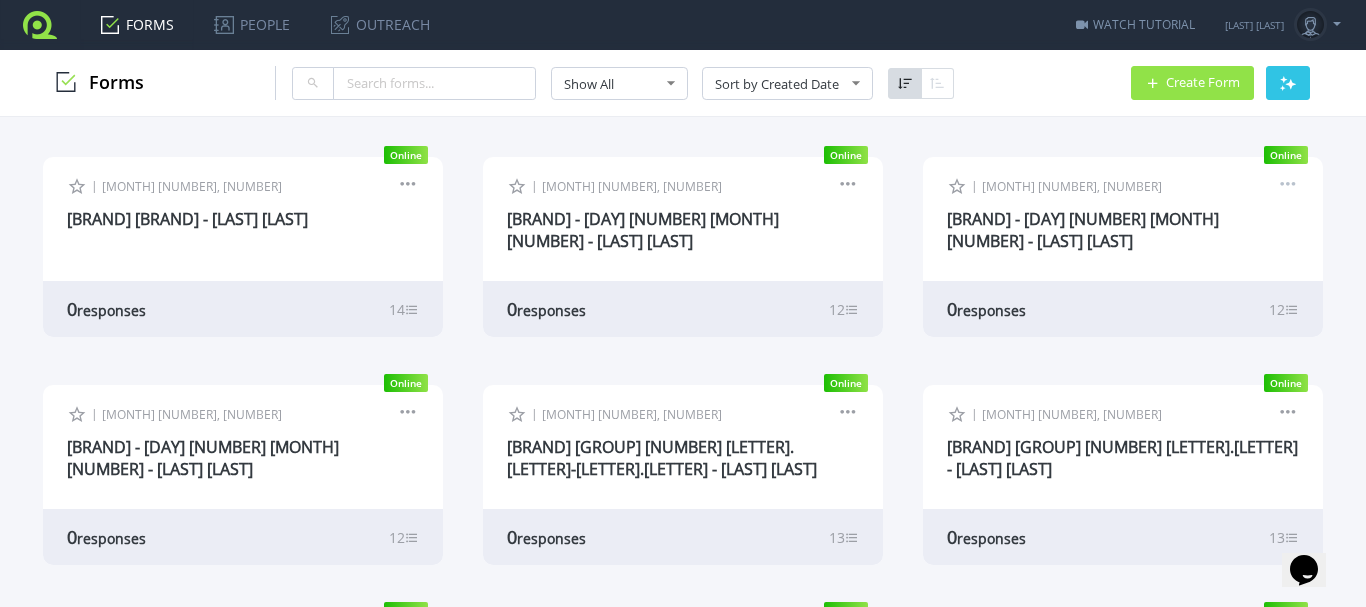 click at bounding box center [1288, 187] 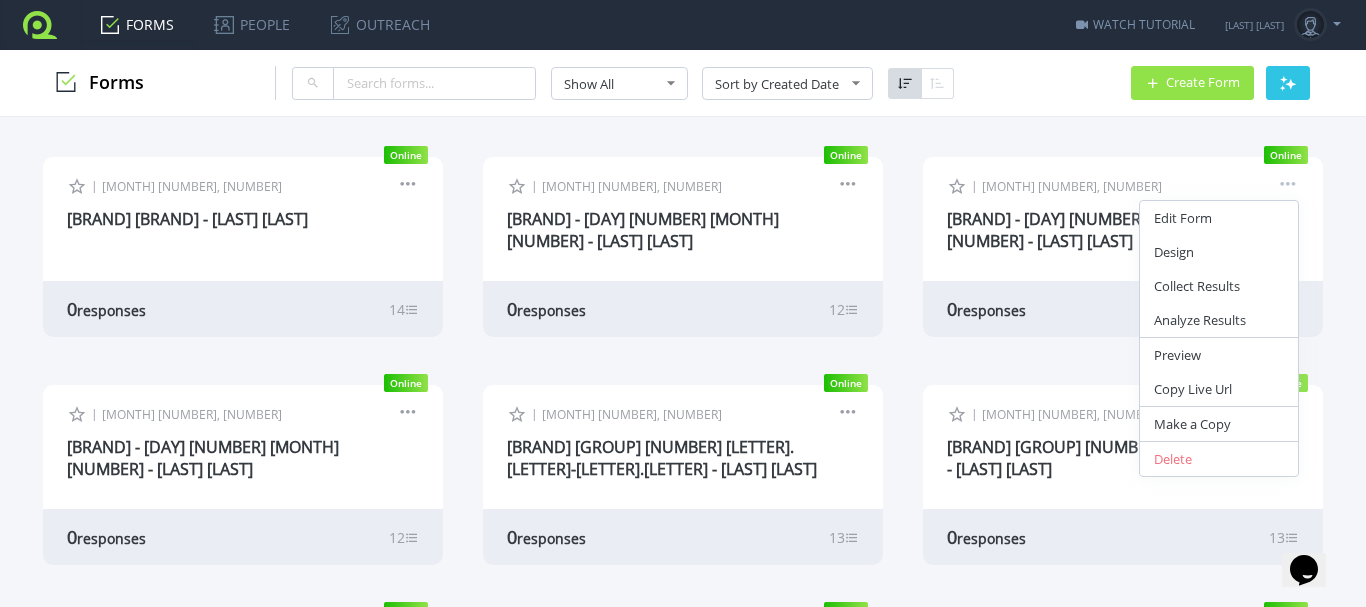 click at bounding box center [1288, 187] 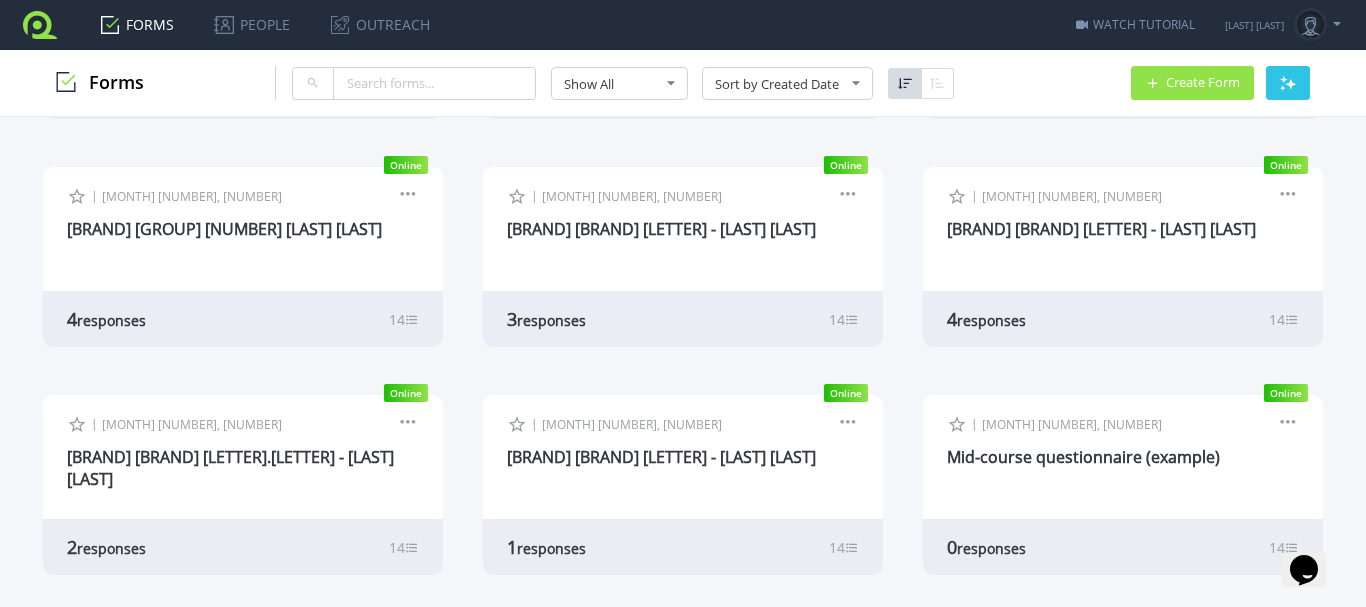 scroll, scrollTop: 6046, scrollLeft: 0, axis: vertical 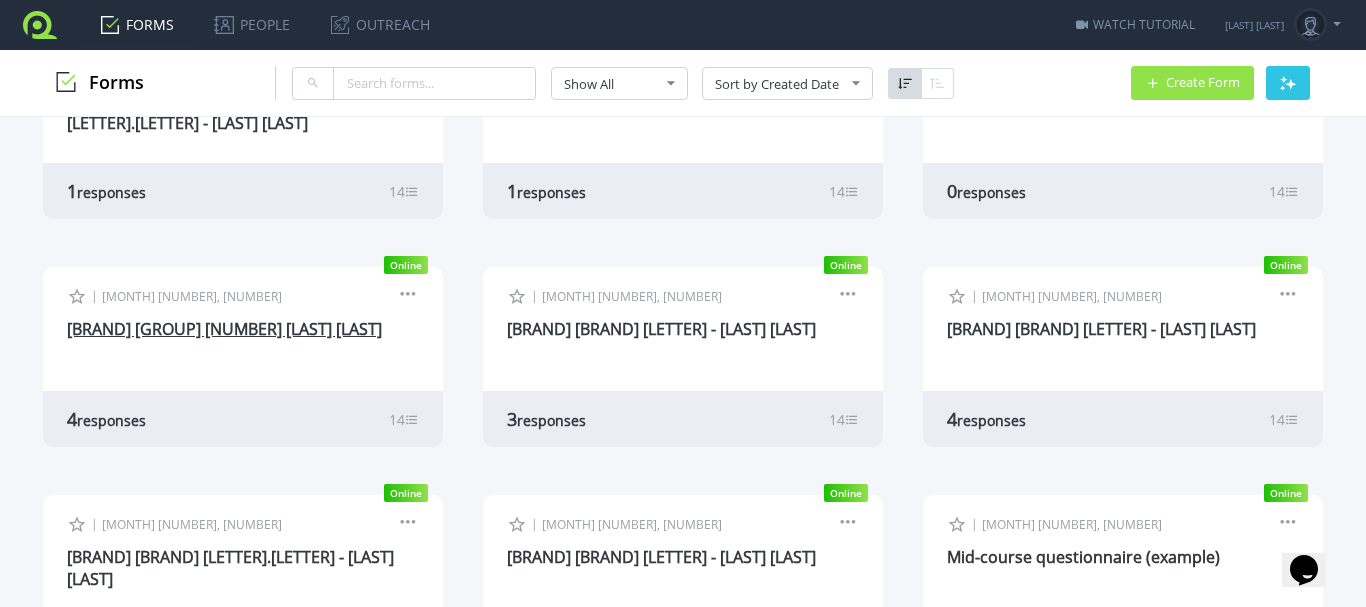 click on "Leitat Group 1 Glynn Euston" at bounding box center [224, 329] 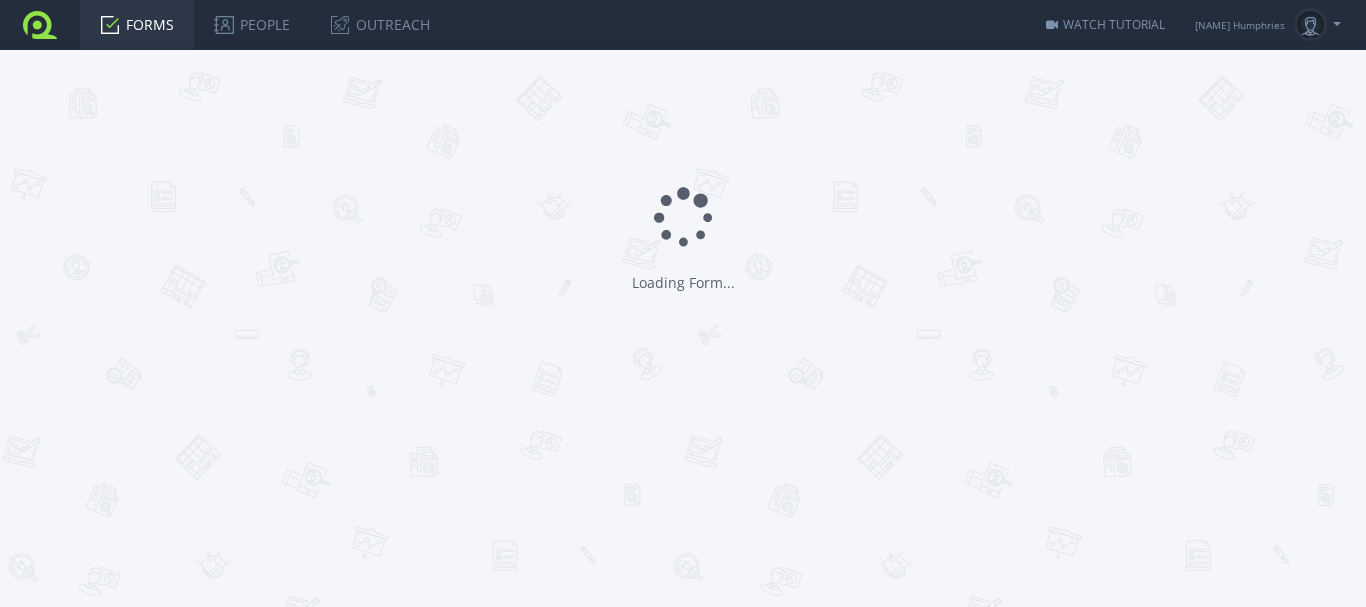 scroll, scrollTop: 0, scrollLeft: 0, axis: both 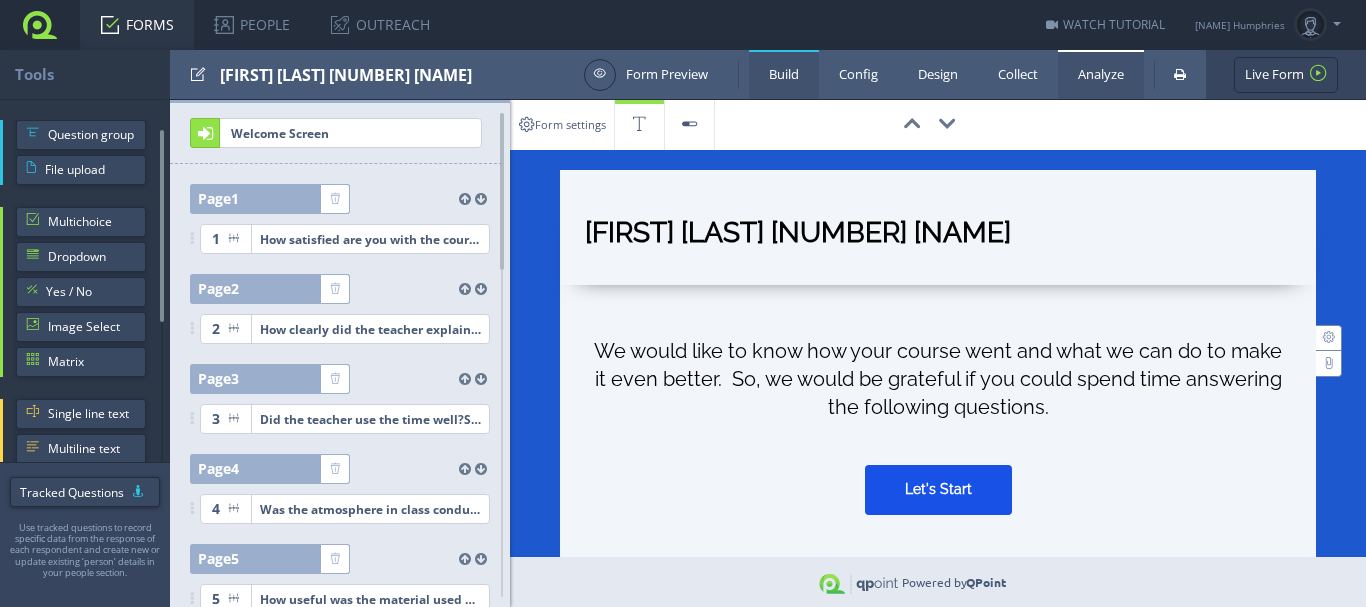click on "Analyze" at bounding box center (1101, 74) 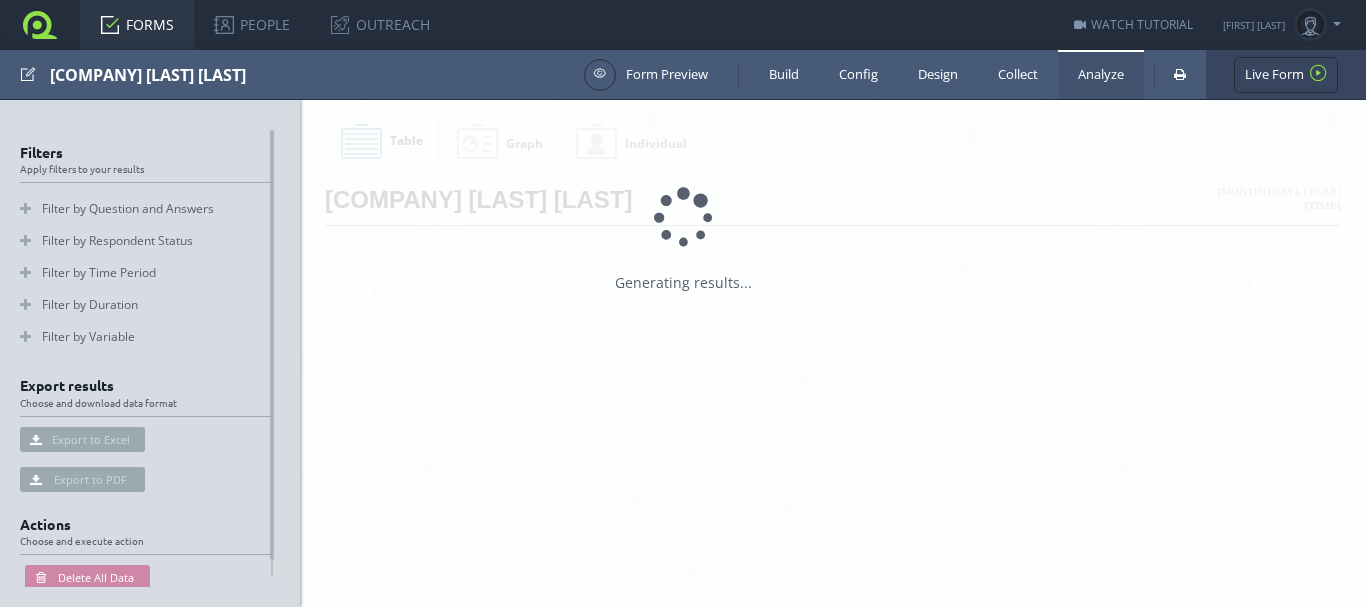 scroll, scrollTop: 0, scrollLeft: 0, axis: both 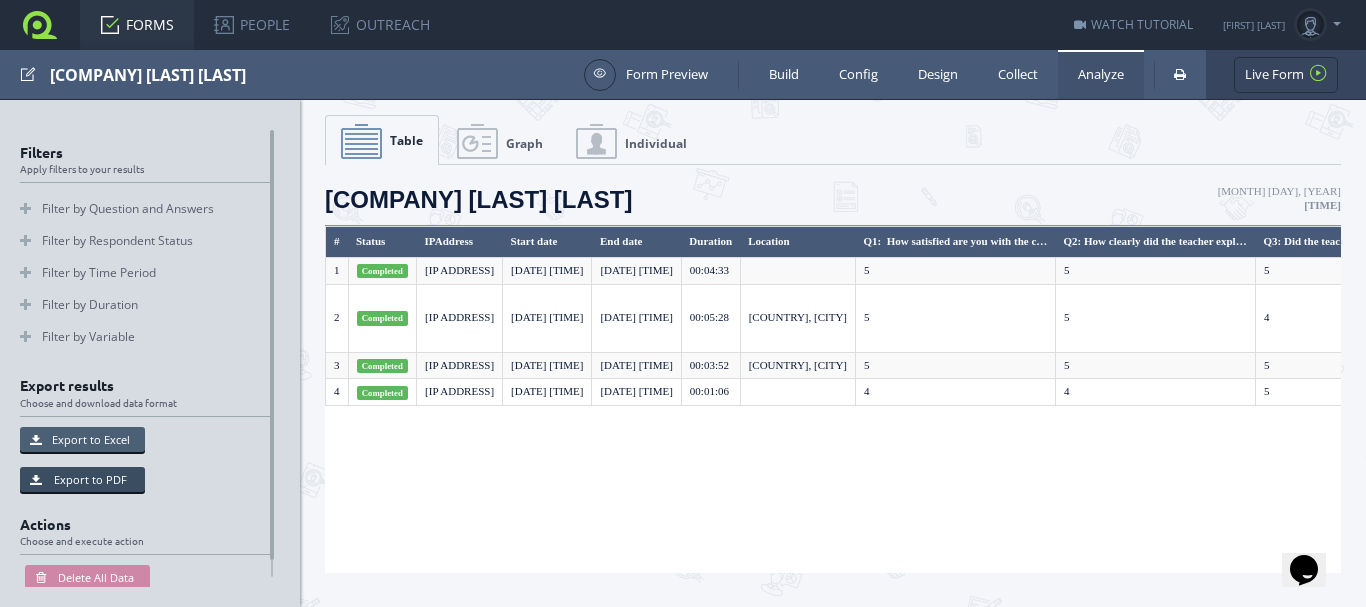 click on "Export to Excel" at bounding box center (82, 439) 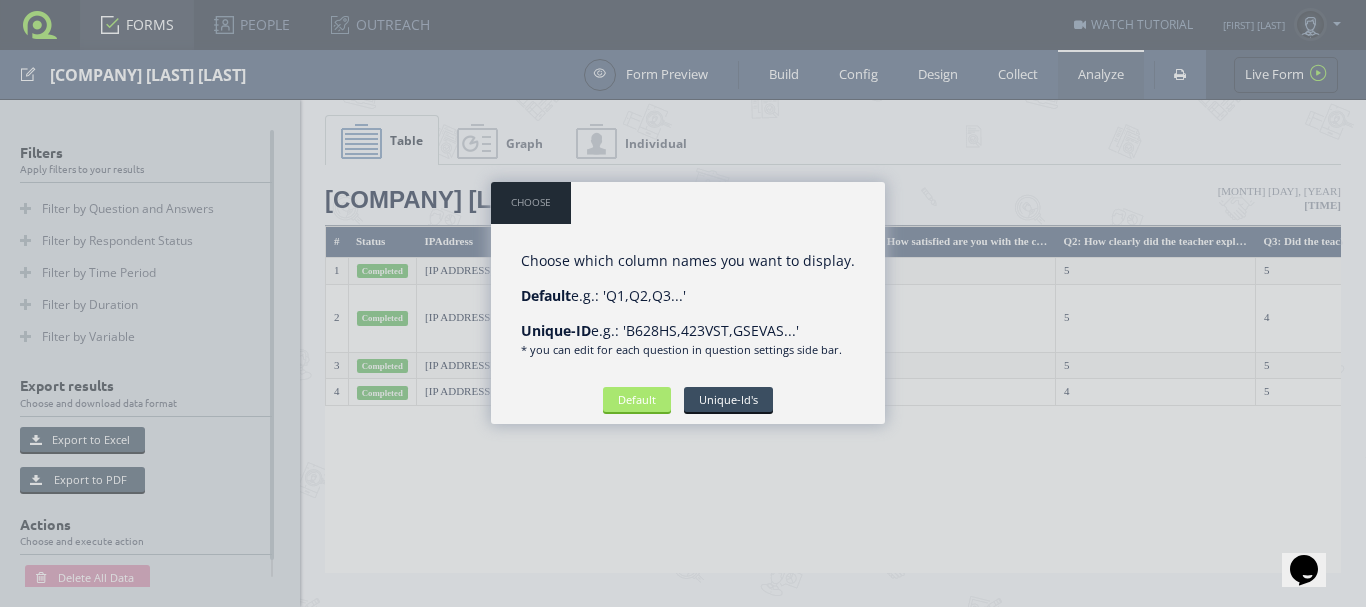 click on "Default" at bounding box center (637, 399) 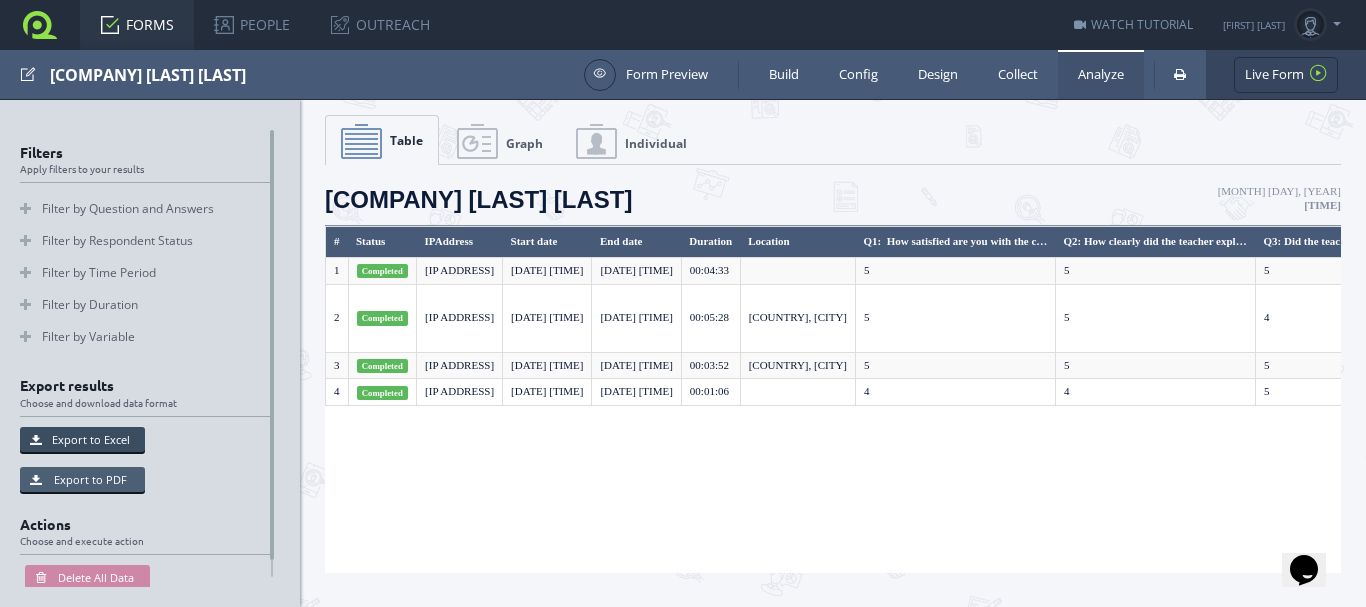click on "Export to PDF" at bounding box center [82, 479] 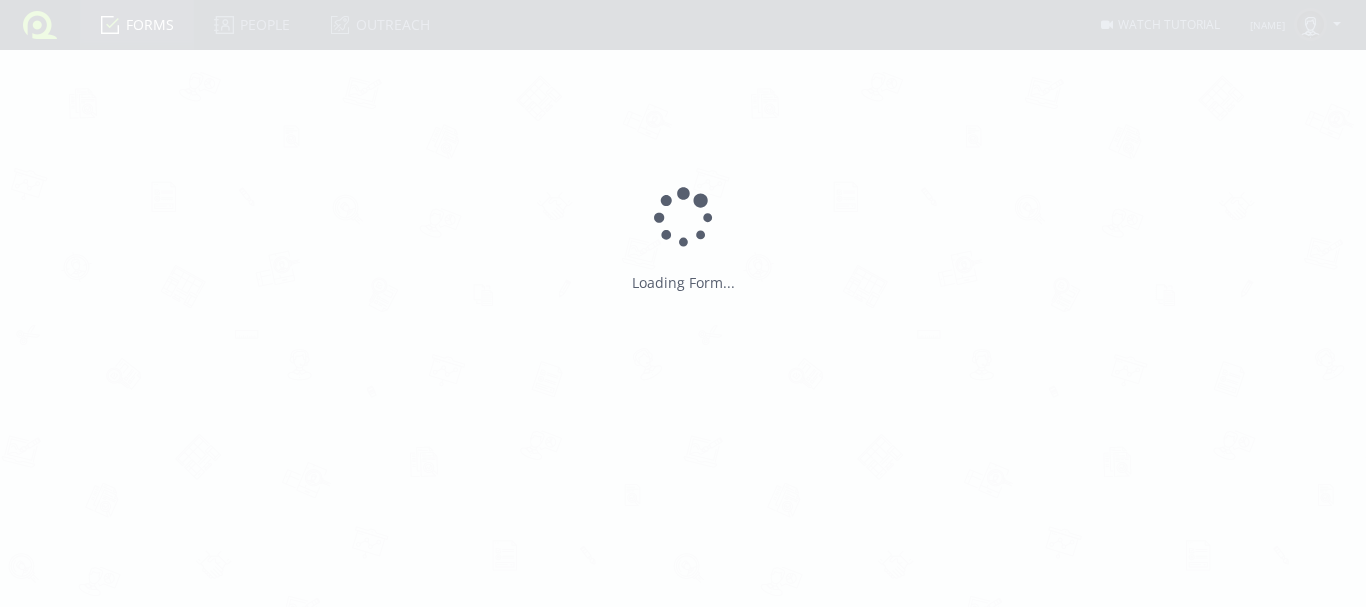 scroll, scrollTop: 0, scrollLeft: 0, axis: both 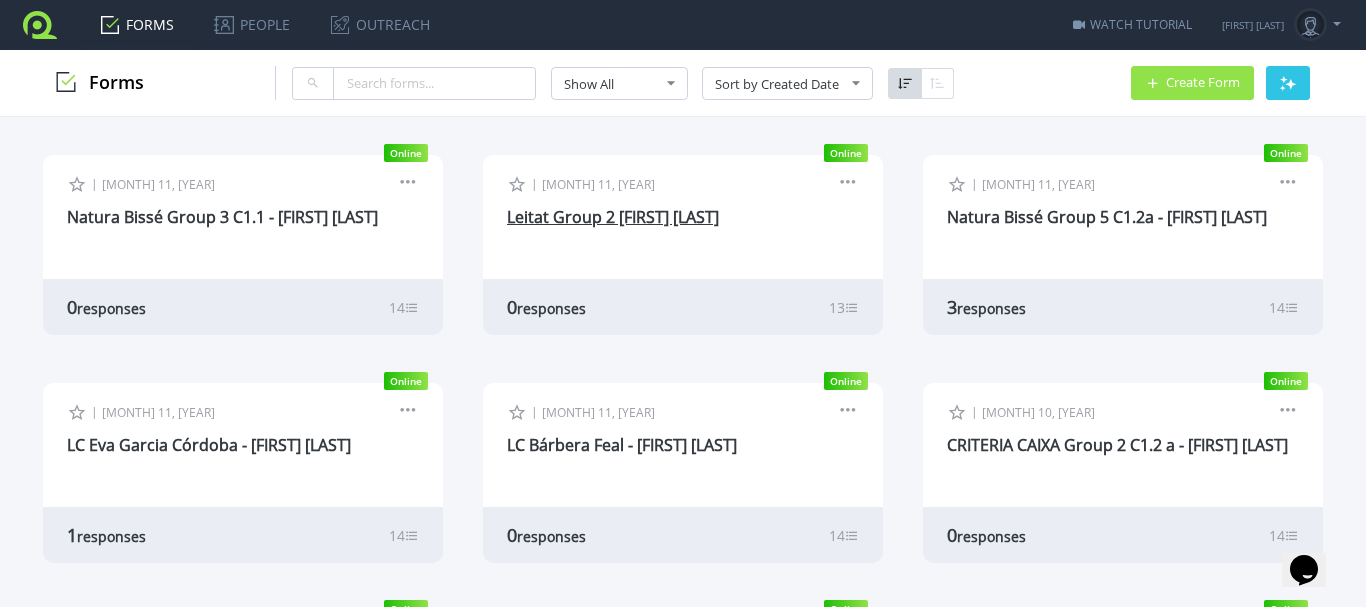 click on "[COMPANY] Group 2 [LAST] [LAST]" at bounding box center [613, 217] 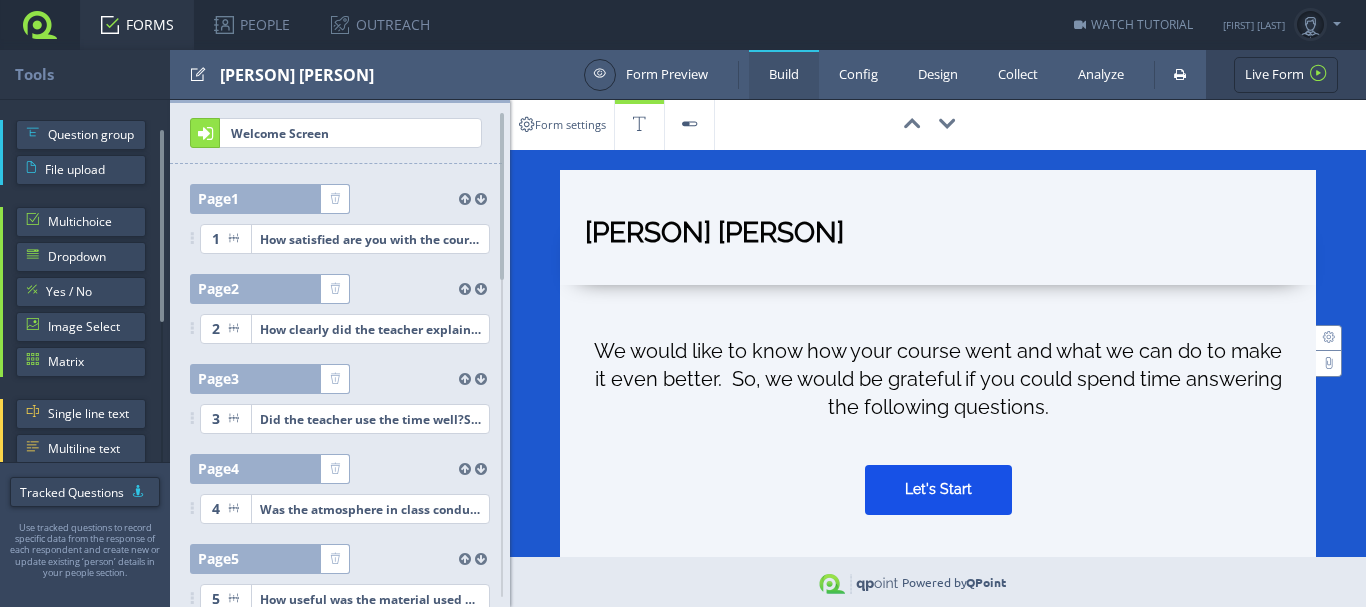 scroll, scrollTop: 0, scrollLeft: 0, axis: both 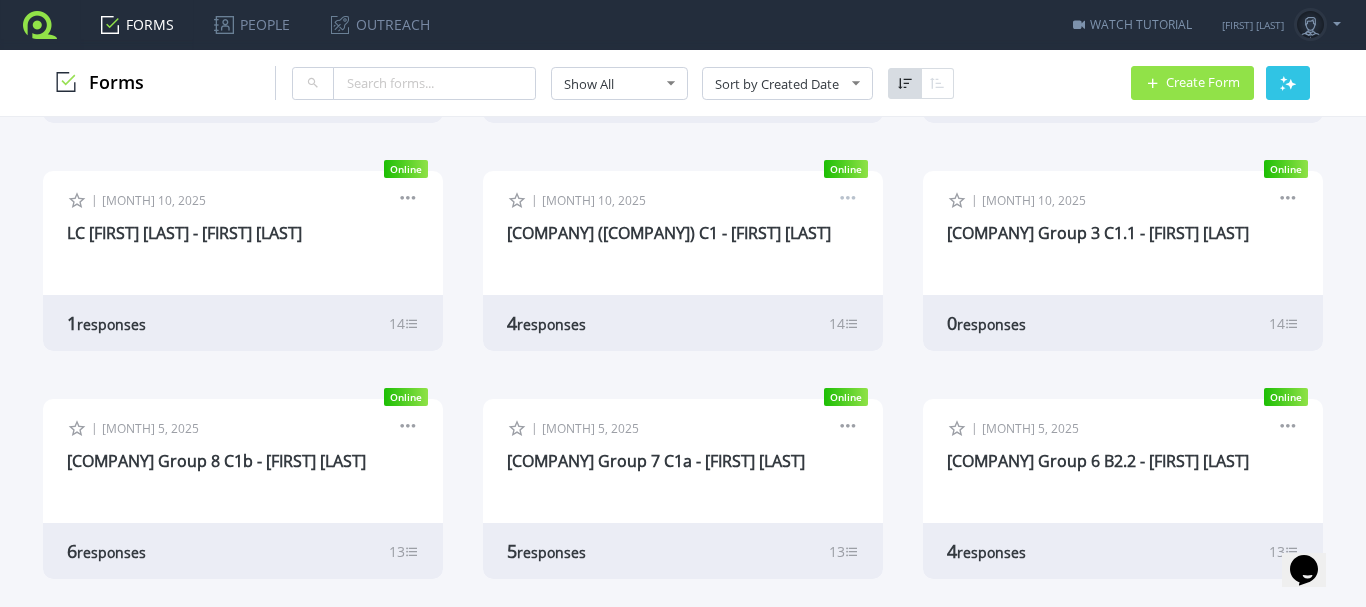 click at bounding box center [848, 201] 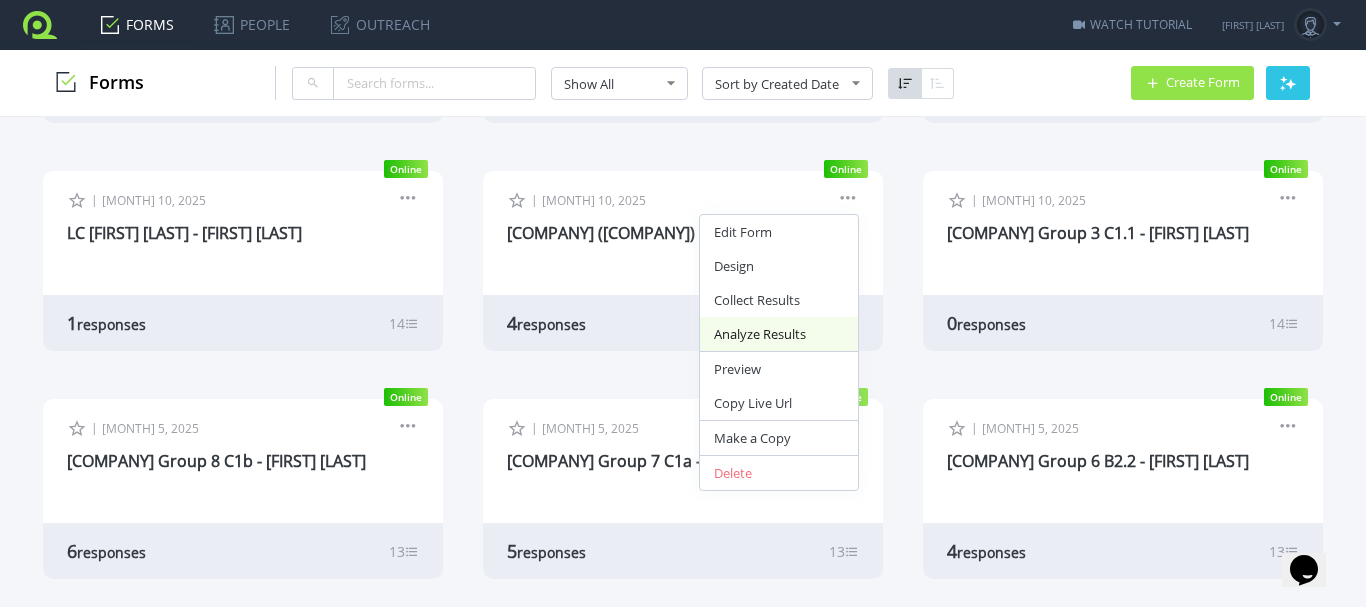 click on "Analyze Results" at bounding box center (779, 334) 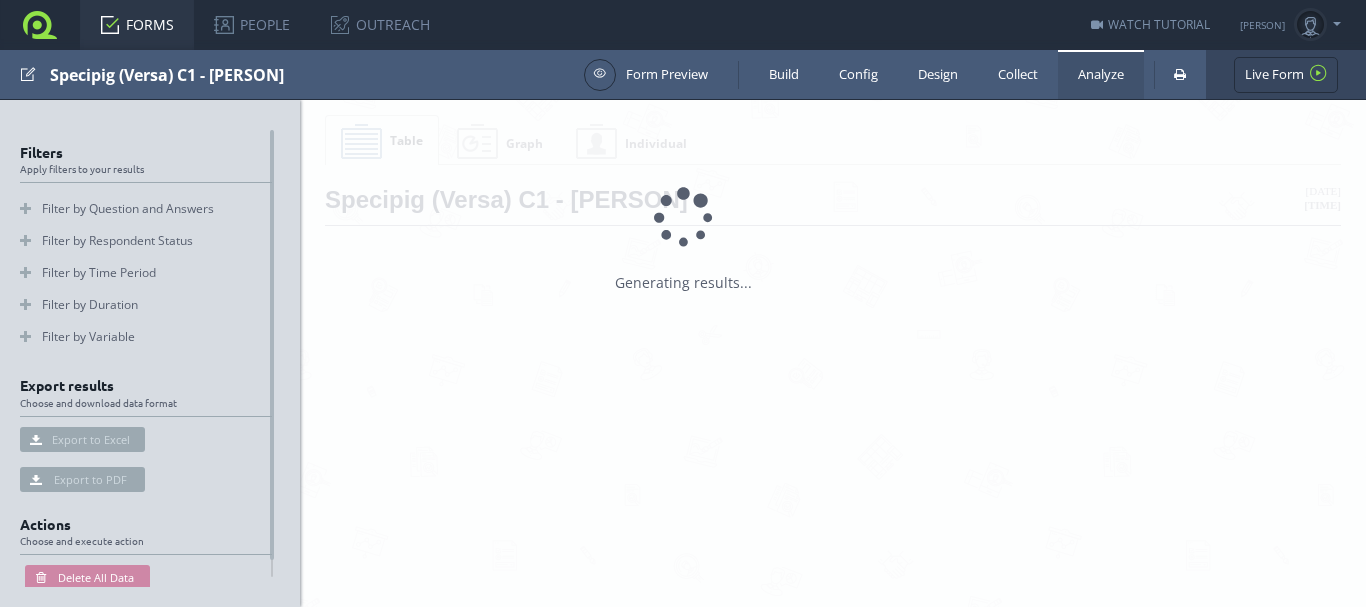 scroll, scrollTop: 0, scrollLeft: 0, axis: both 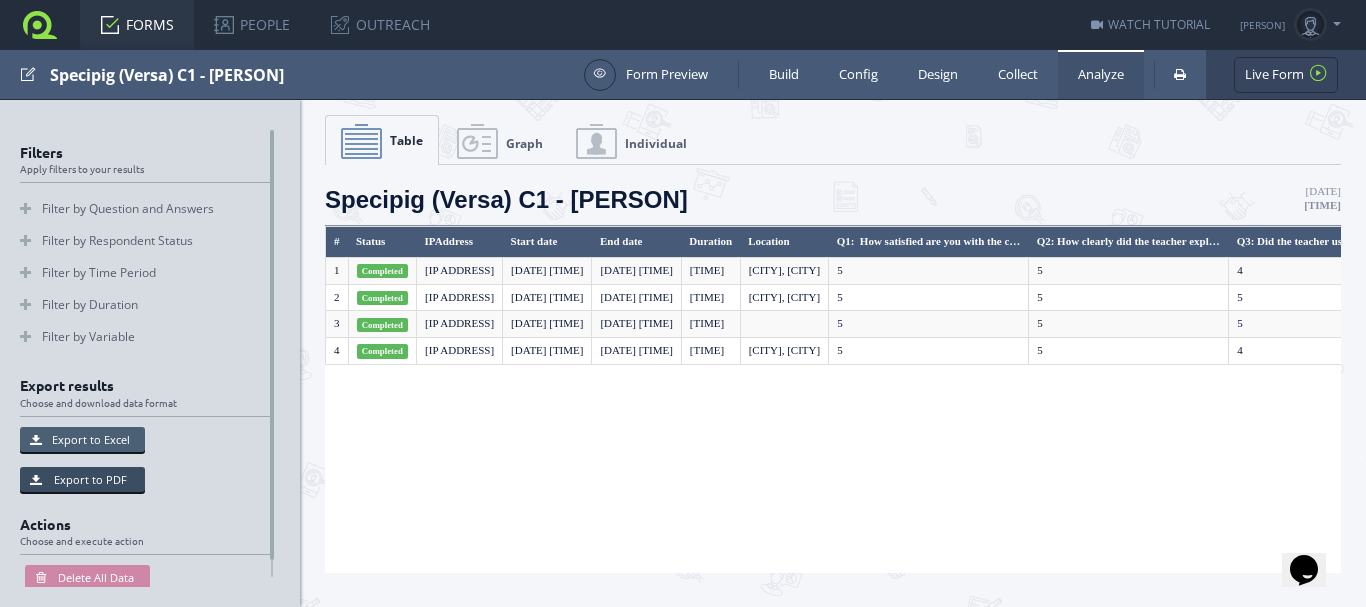 click on "Export to Excel" at bounding box center (82, 439) 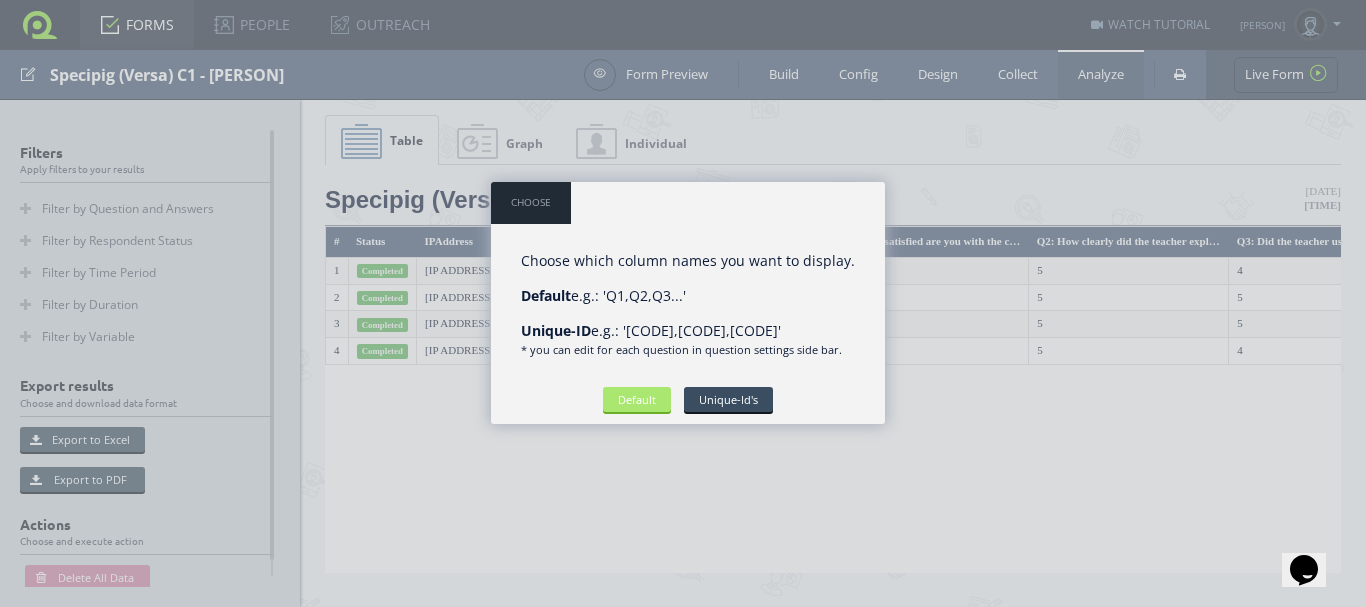 click on "Default" at bounding box center (637, 399) 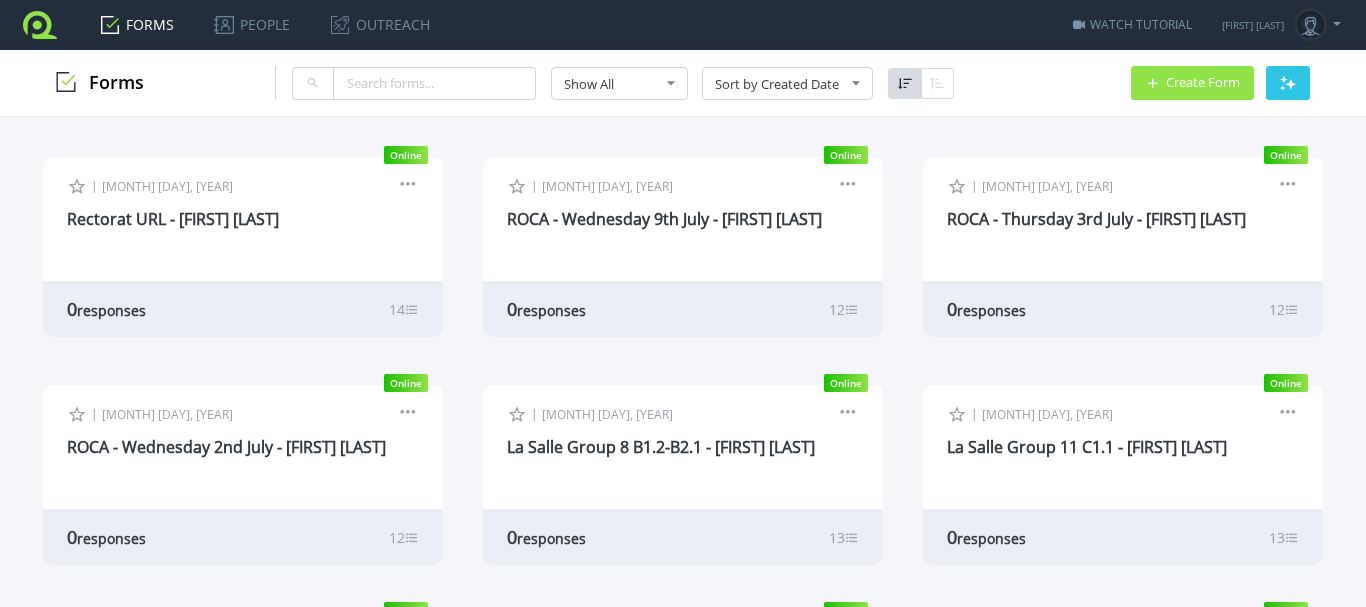 scroll, scrollTop: 0, scrollLeft: 0, axis: both 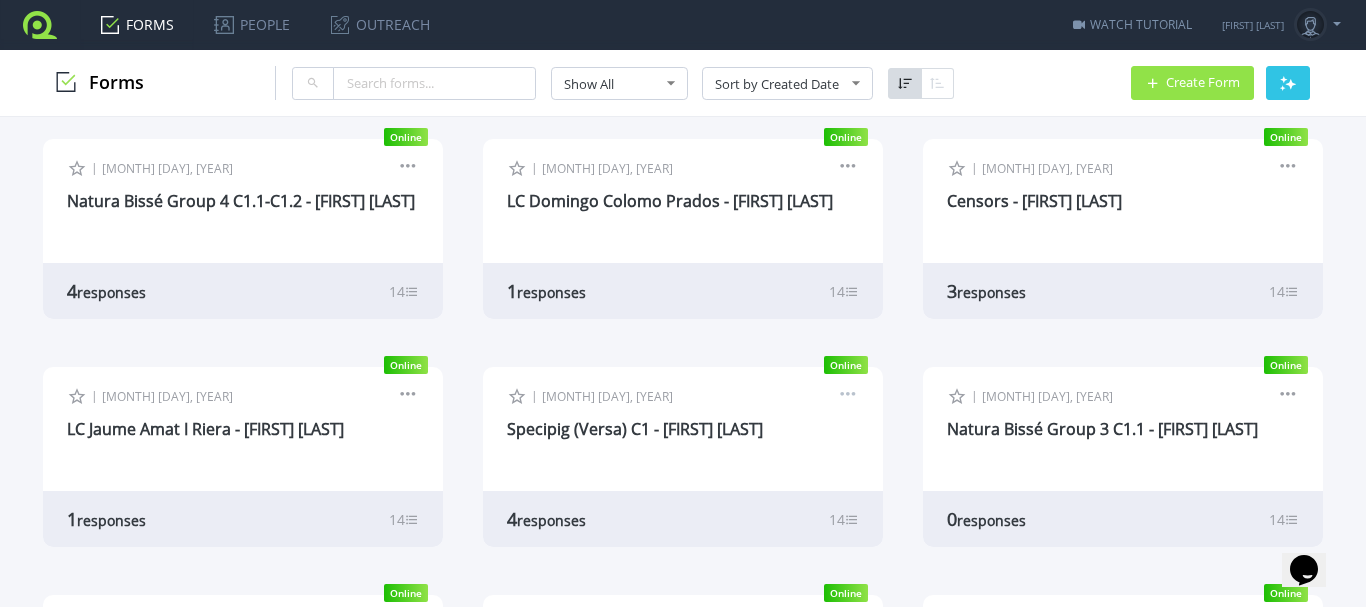 click at bounding box center [848, 397] 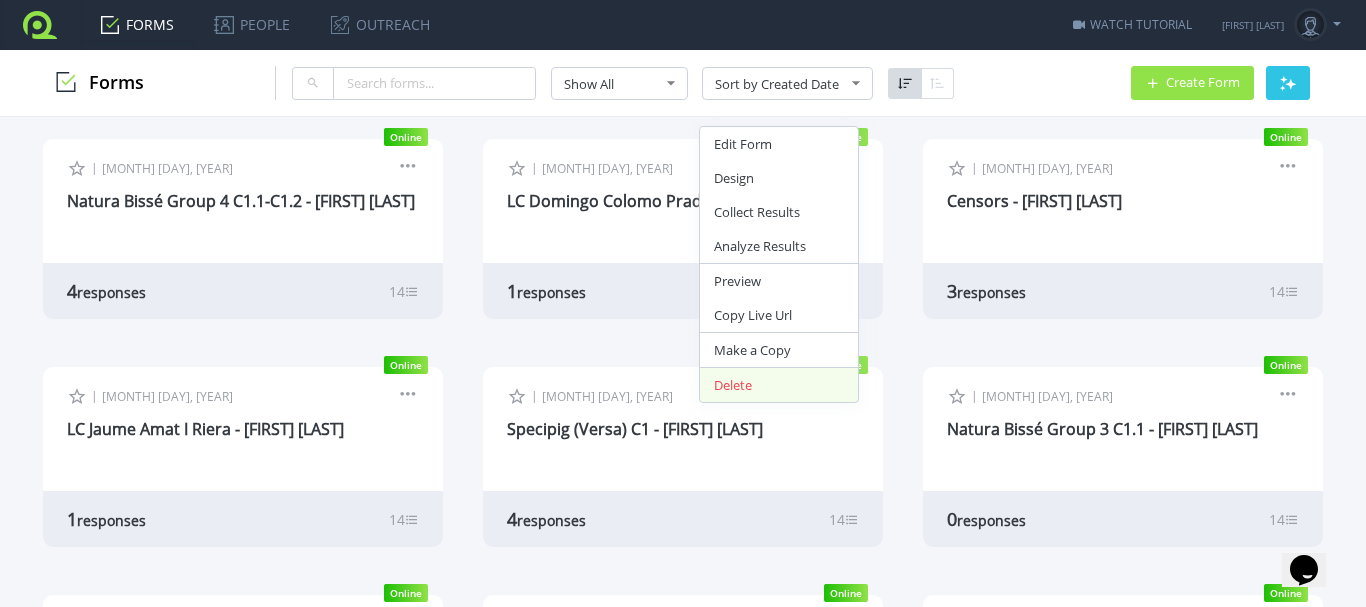 click on "Delete" at bounding box center [779, 385] 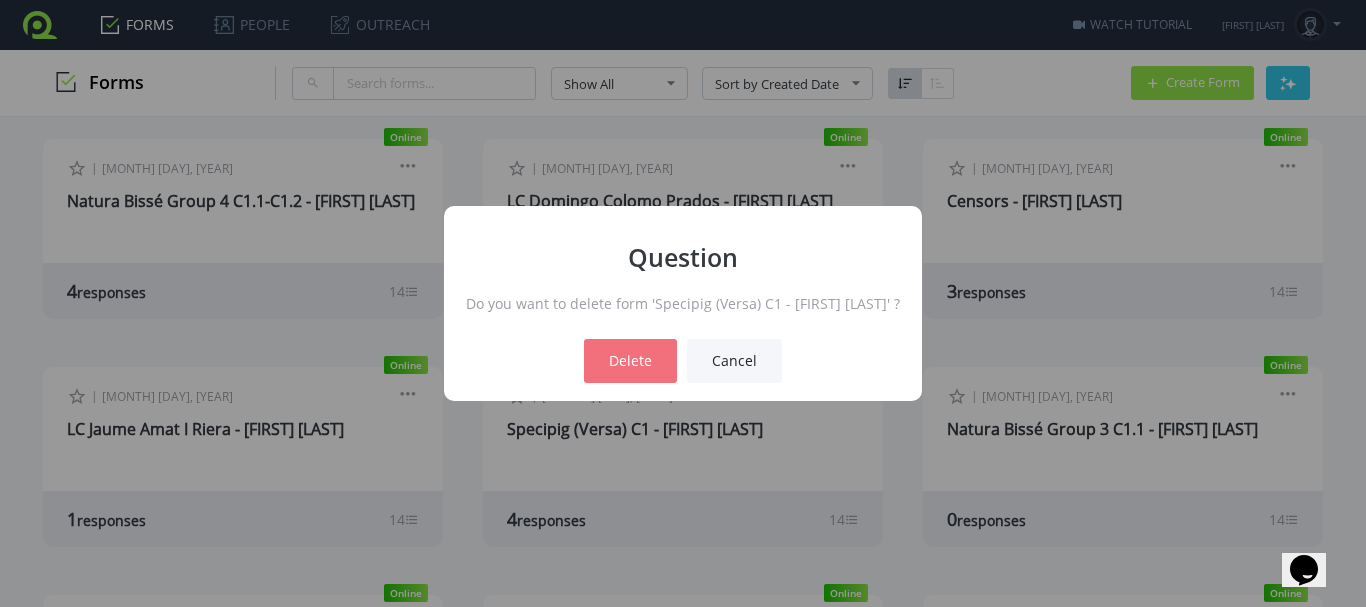 click on "Delete" at bounding box center (630, 361) 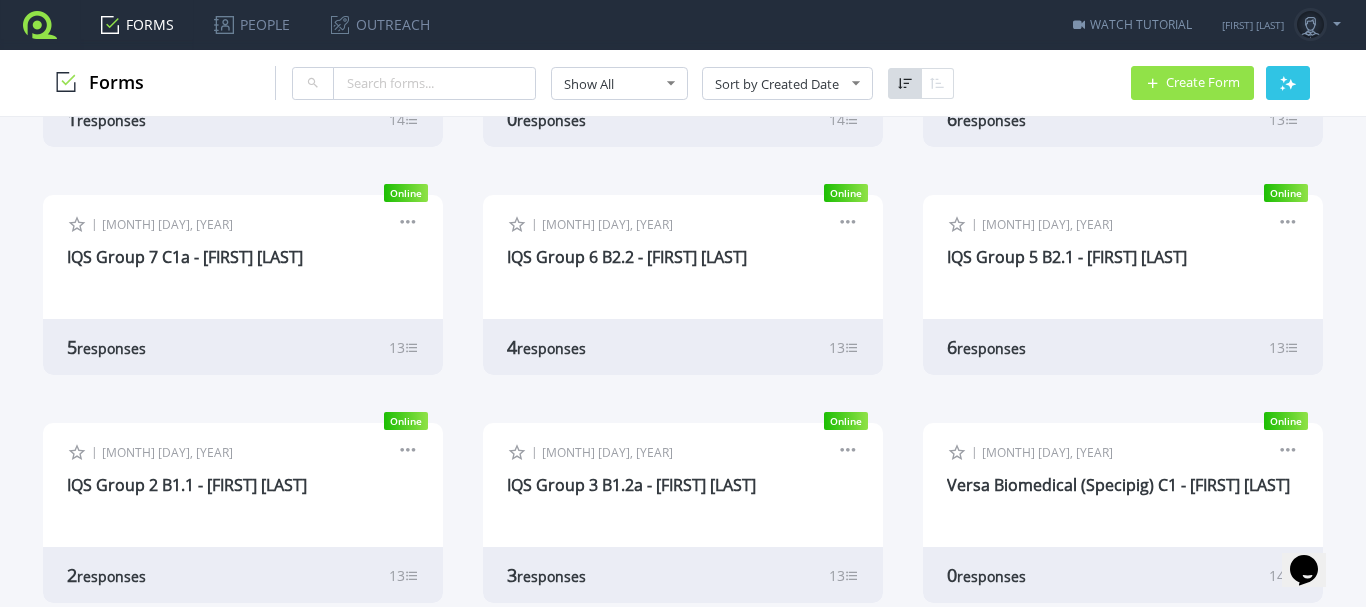 scroll, scrollTop: 4850, scrollLeft: 0, axis: vertical 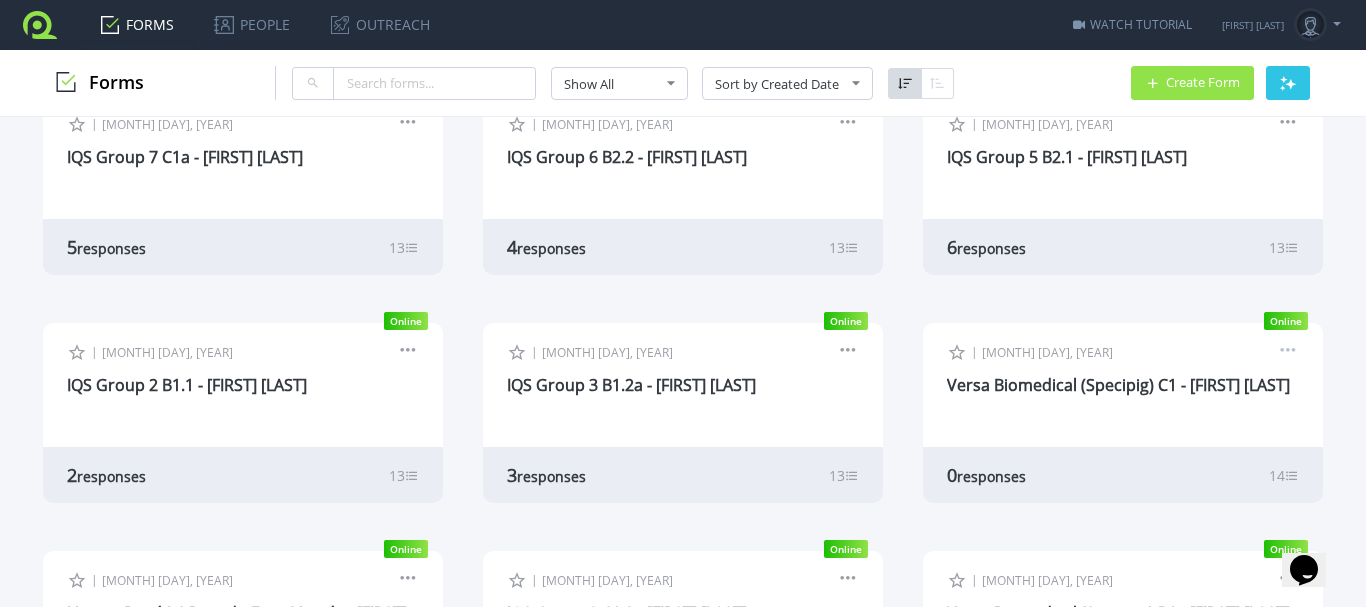 click at bounding box center [1288, 353] 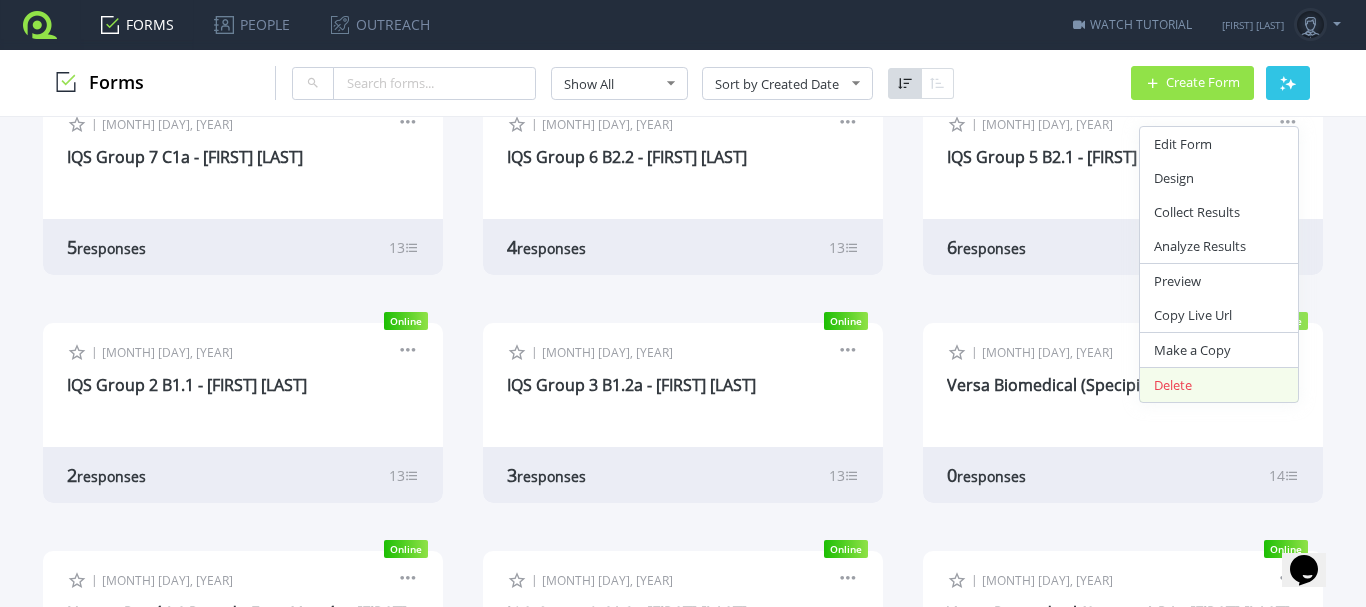 click on "Delete" at bounding box center (1219, 385) 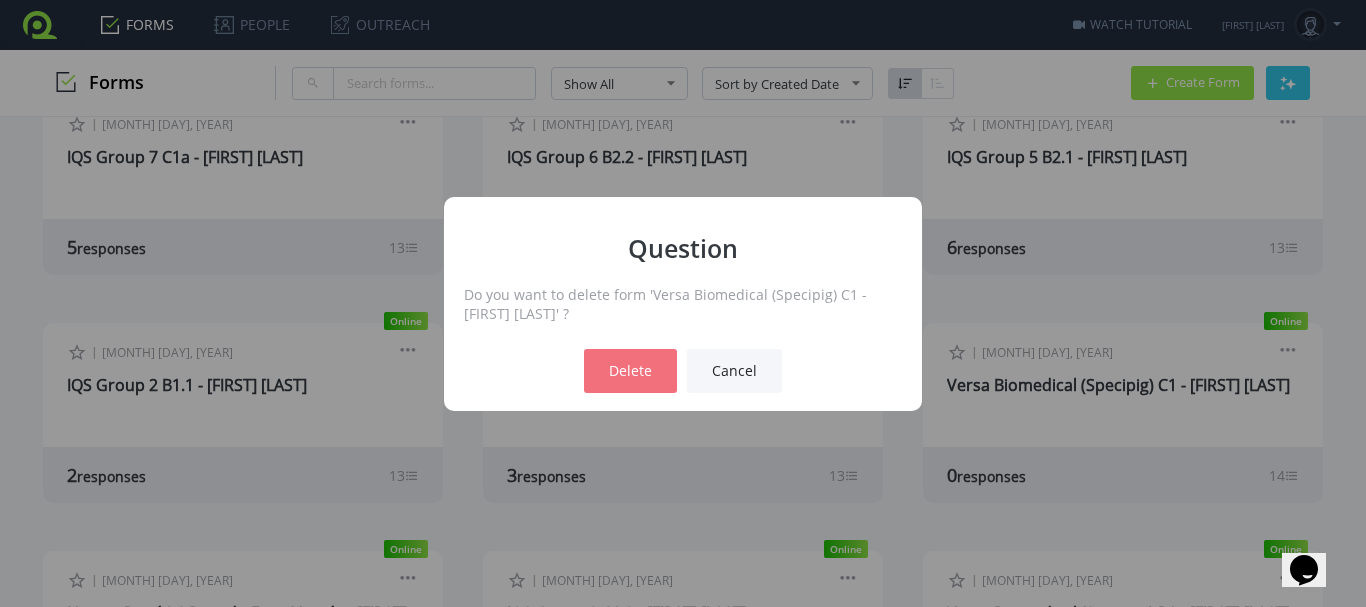 click on "Delete" at bounding box center (630, 371) 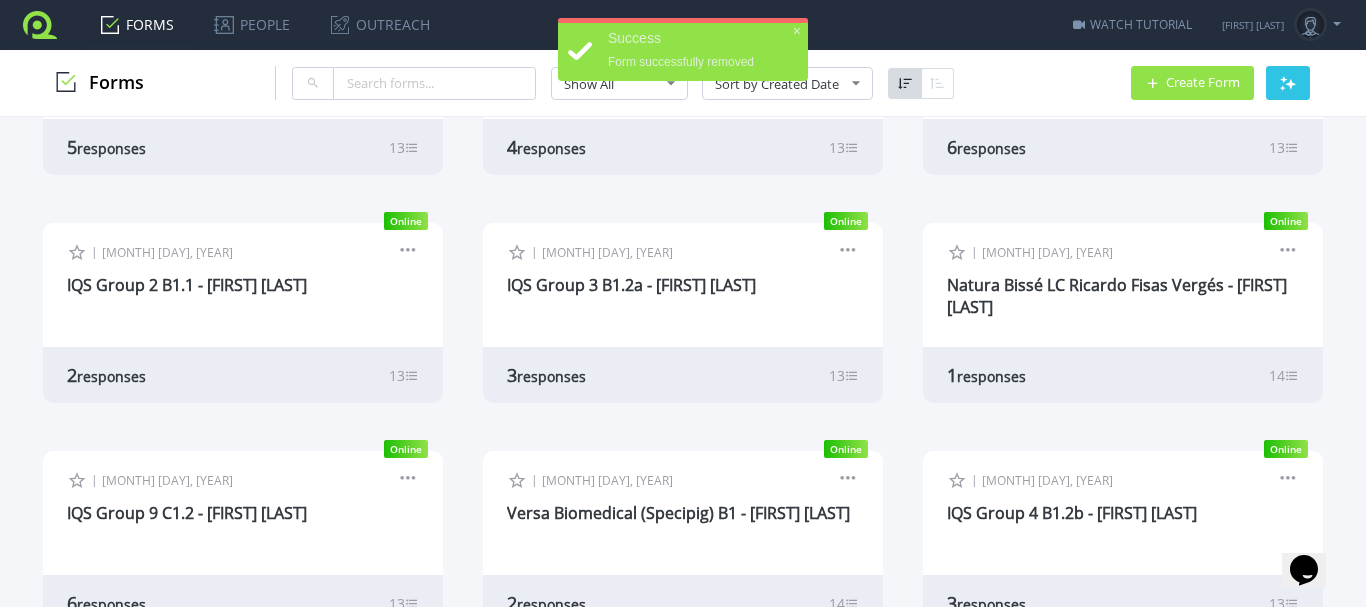 scroll, scrollTop: 5050, scrollLeft: 0, axis: vertical 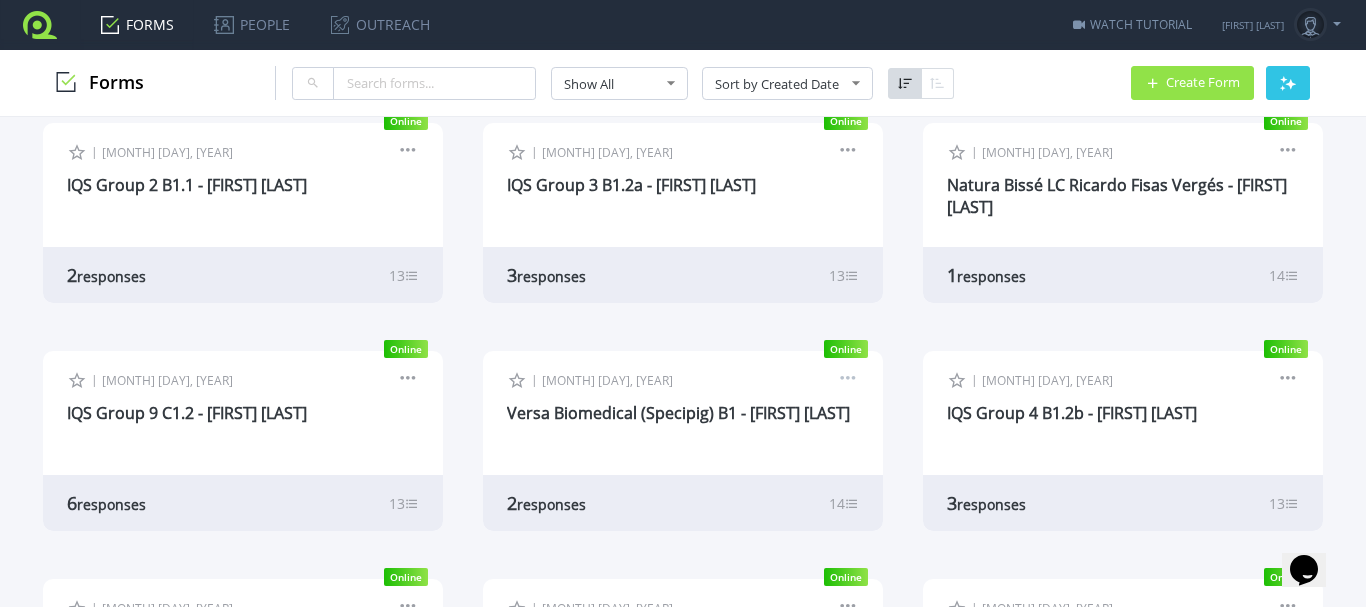 click at bounding box center [848, 381] 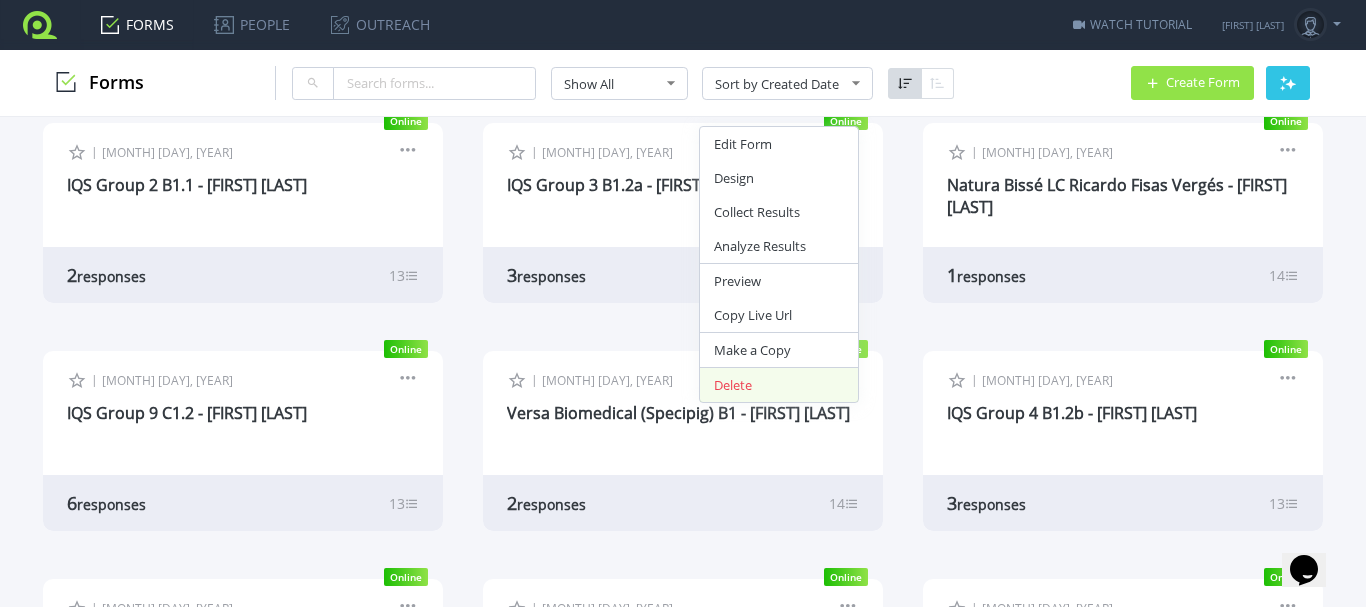 click on "Delete" at bounding box center [779, 385] 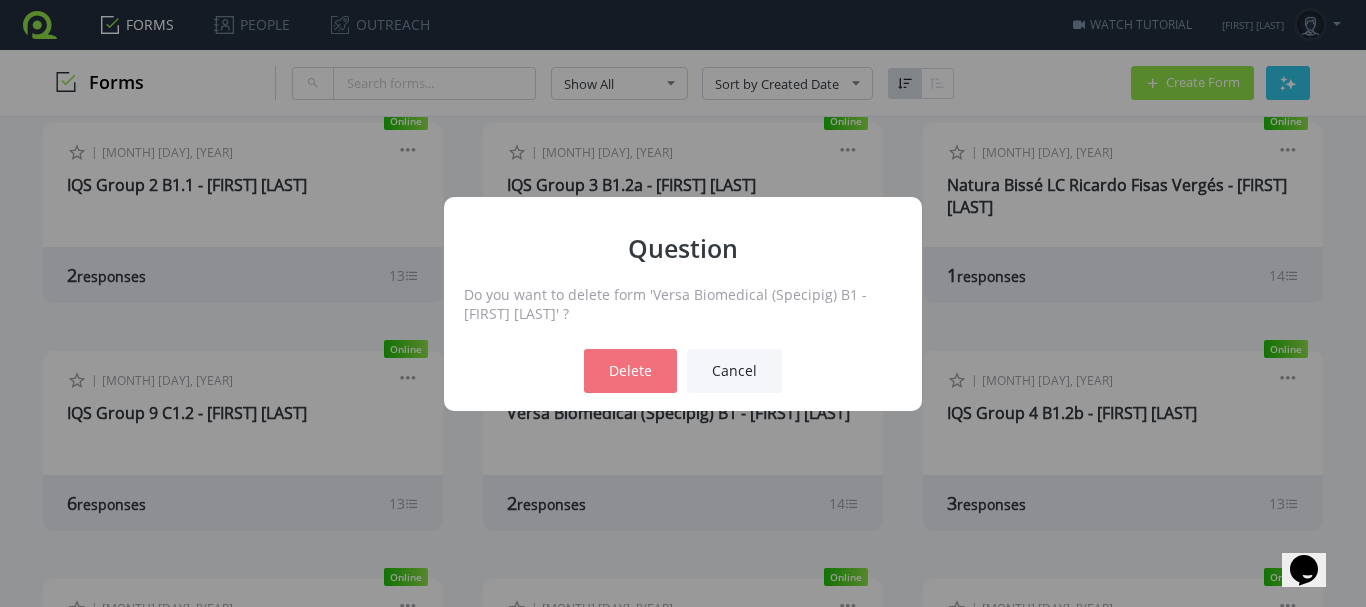 click on "Delete" at bounding box center (630, 371) 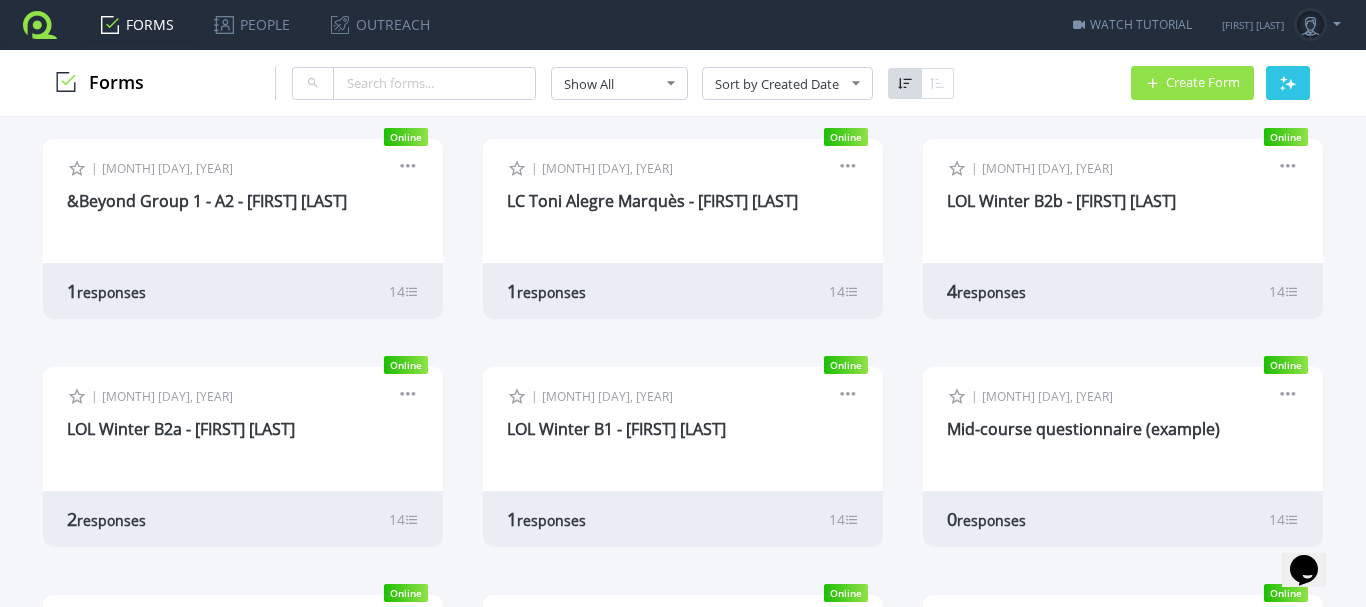 scroll, scrollTop: 5518, scrollLeft: 0, axis: vertical 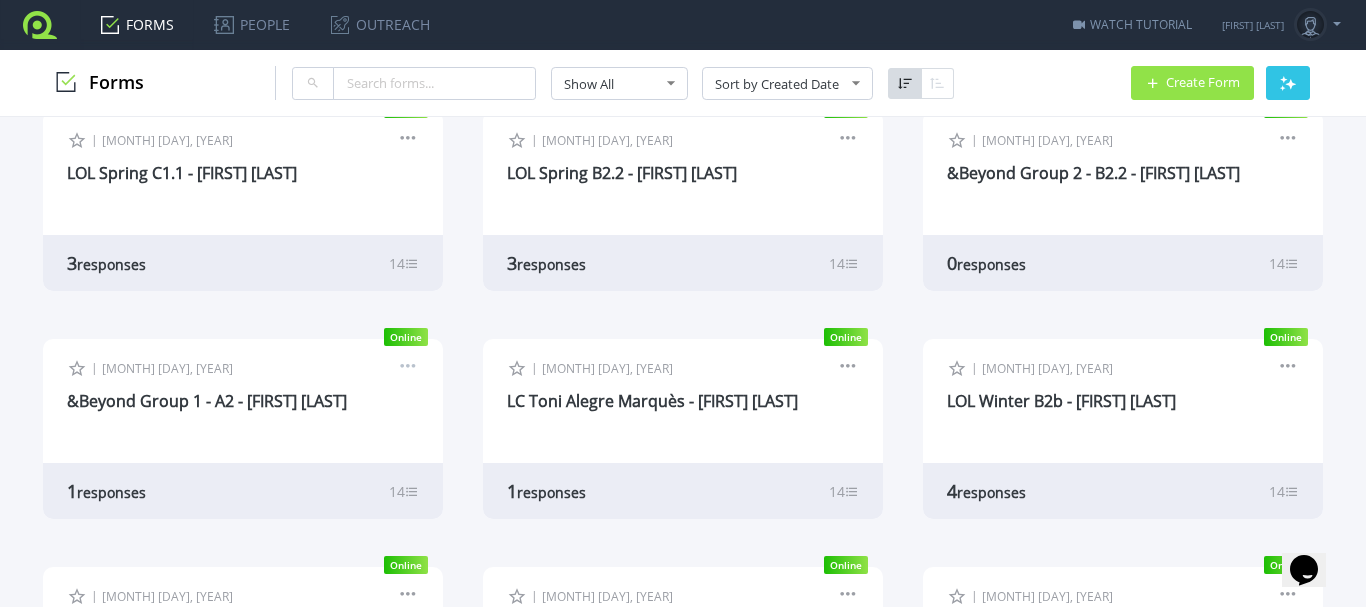 click at bounding box center [408, 369] 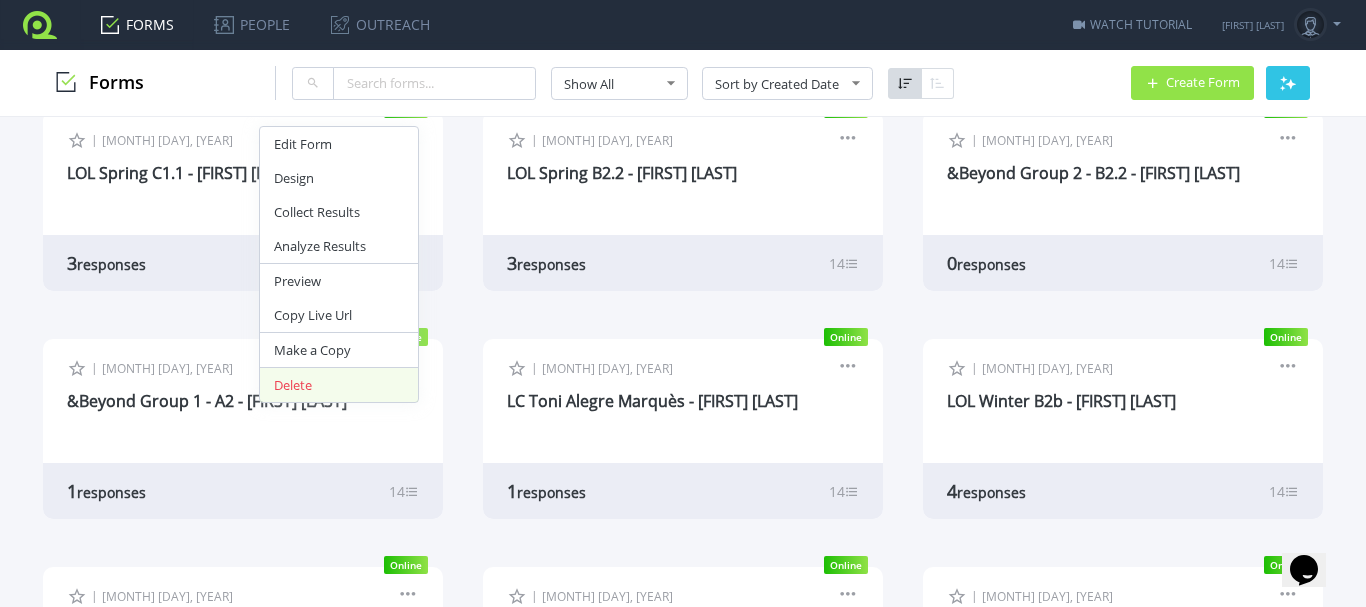 click on "Delete" at bounding box center (339, 385) 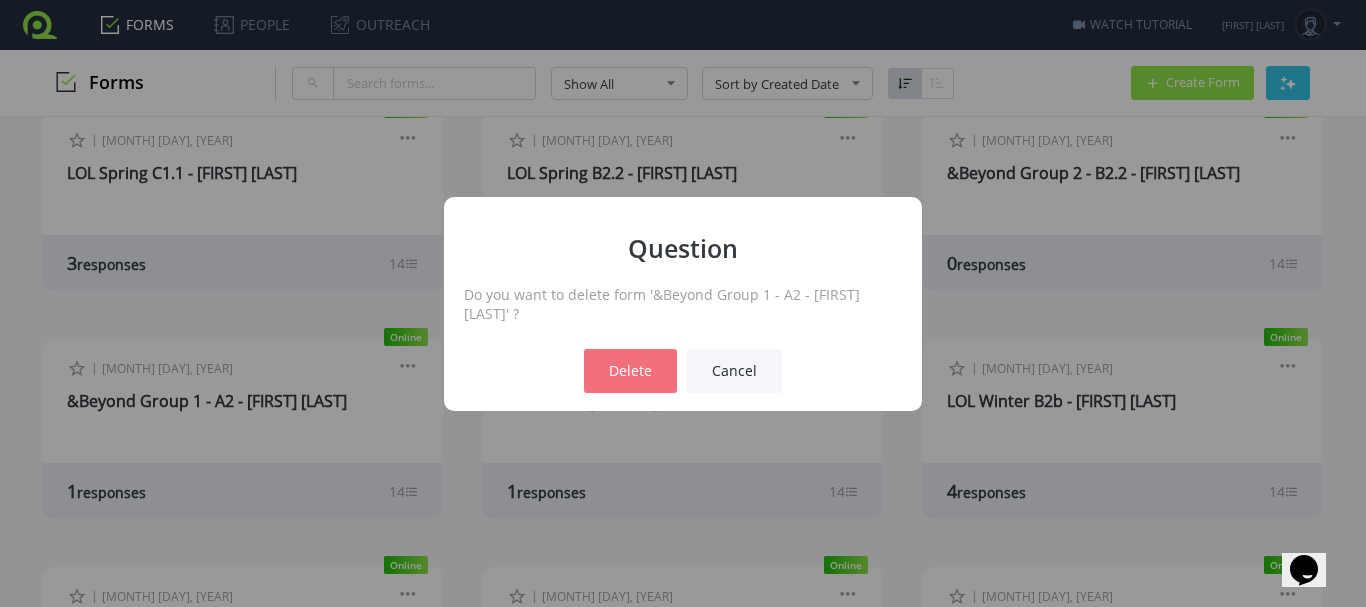 click on "Delete" at bounding box center [630, 371] 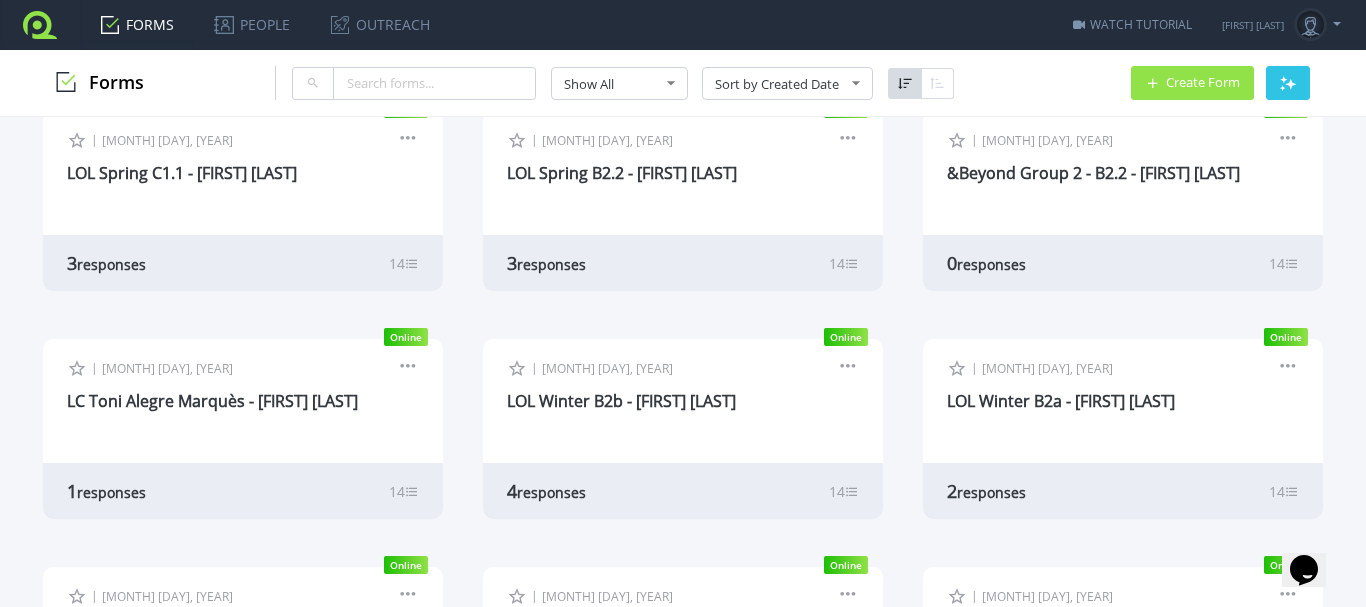 scroll, scrollTop: 5418, scrollLeft: 0, axis: vertical 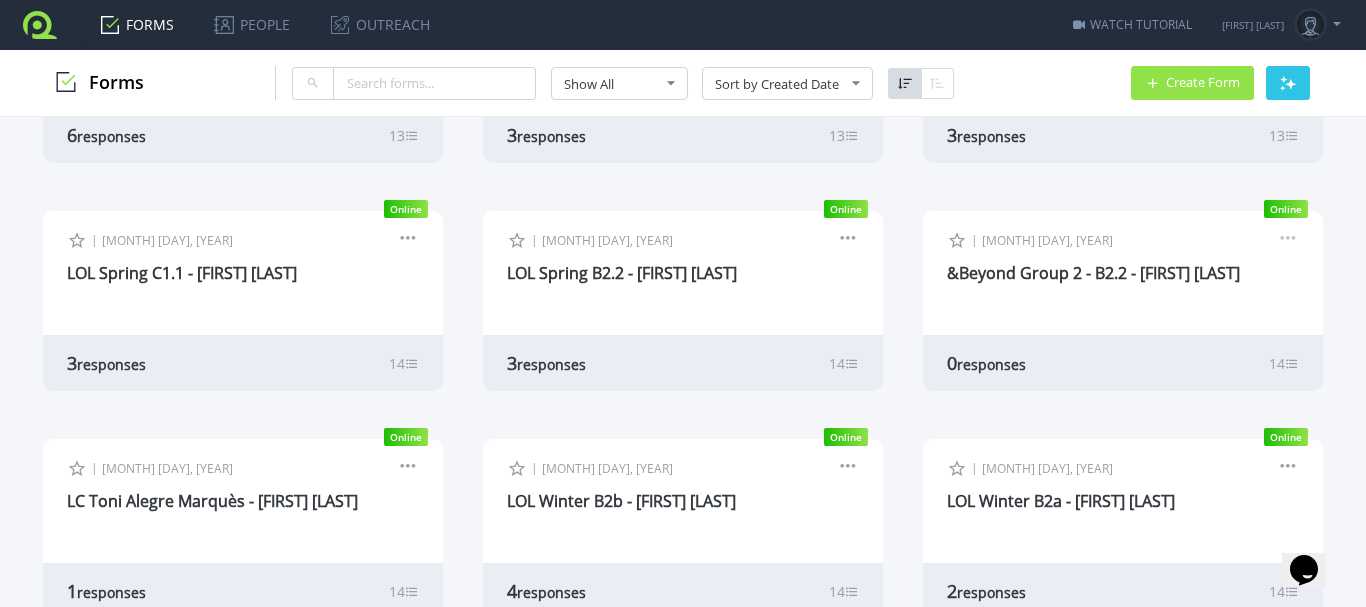 click at bounding box center [1288, 241] 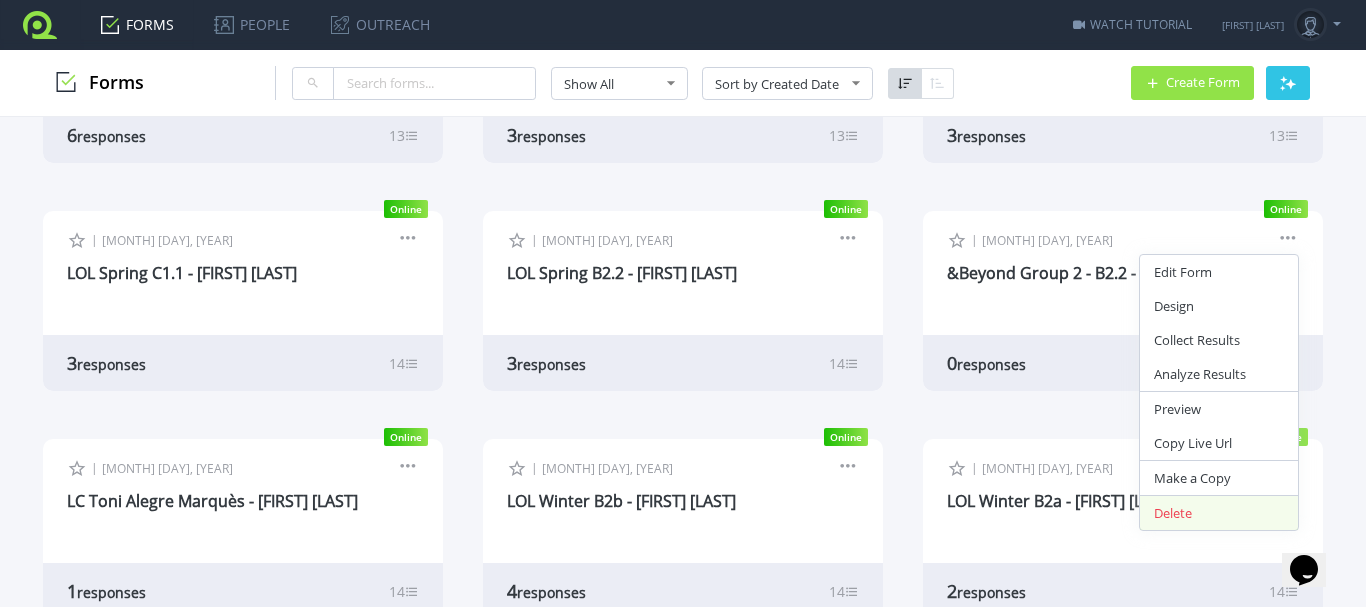 click on "Delete" at bounding box center (1219, 513) 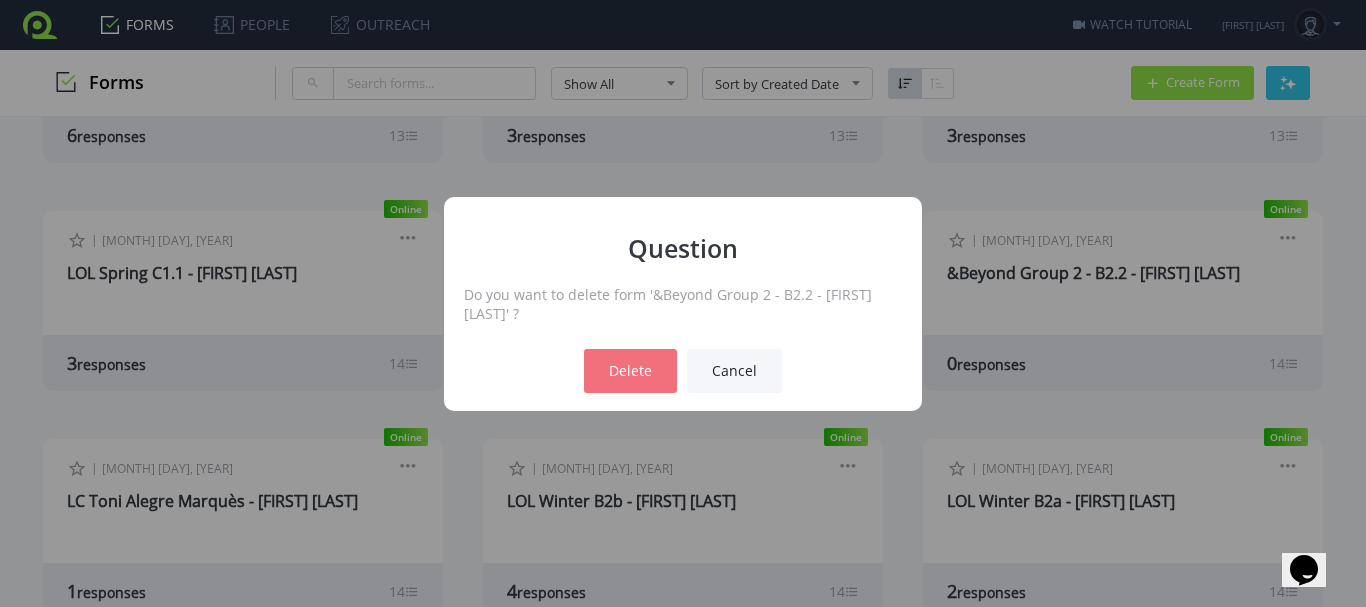 click on "Delete" at bounding box center [630, 371] 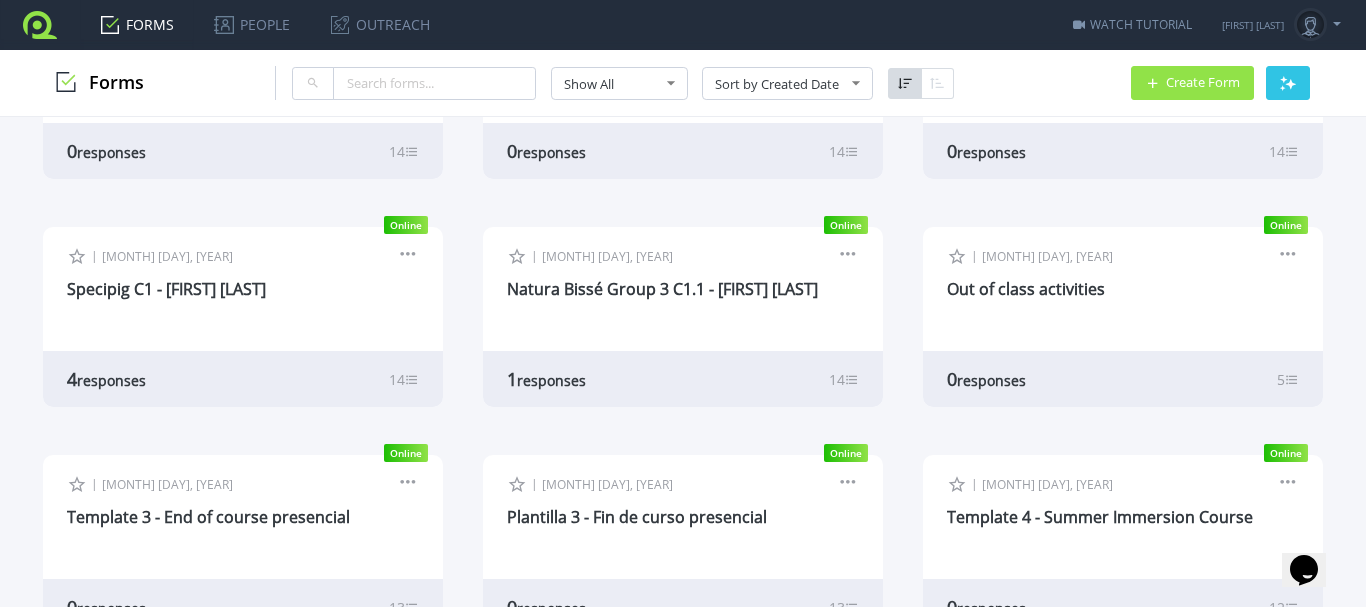 scroll, scrollTop: 5986, scrollLeft: 0, axis: vertical 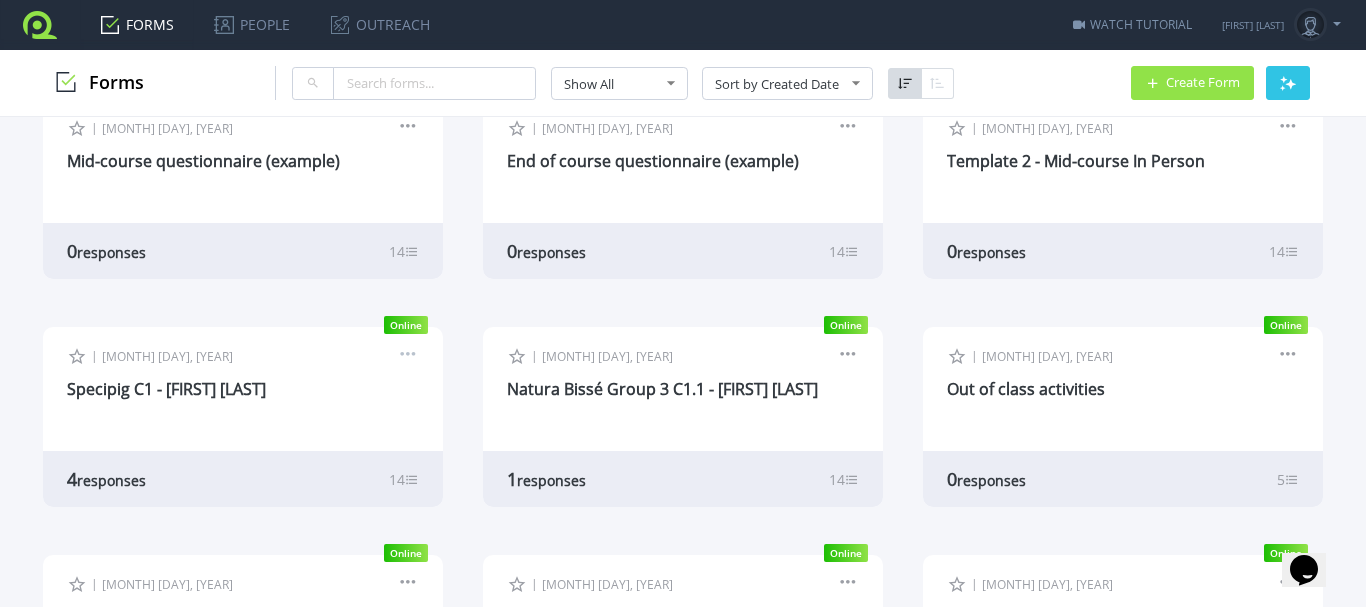 click at bounding box center (408, 357) 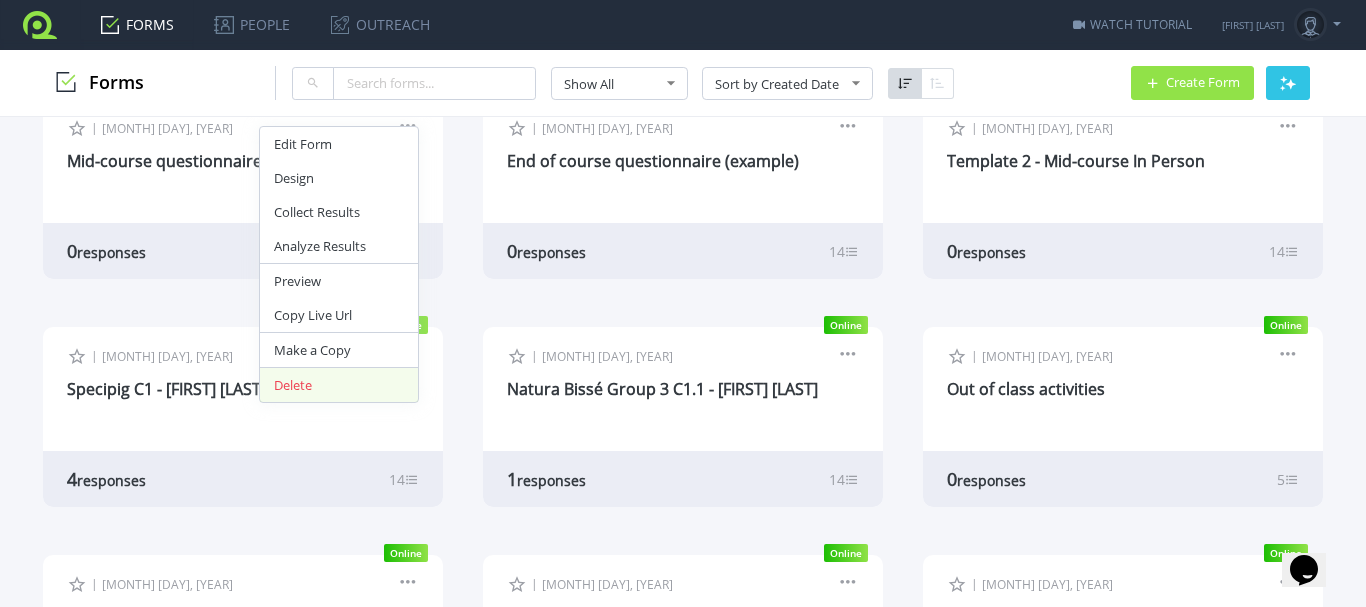 click on "Delete" at bounding box center (339, 385) 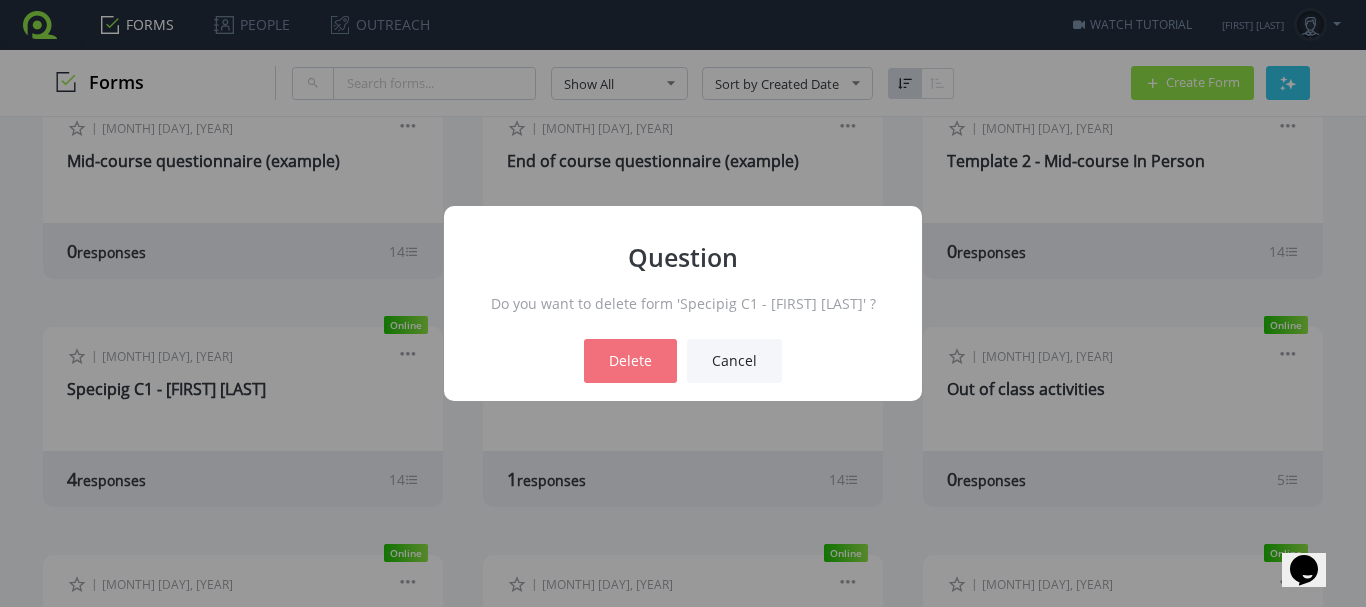 click on "Delete" at bounding box center (630, 361) 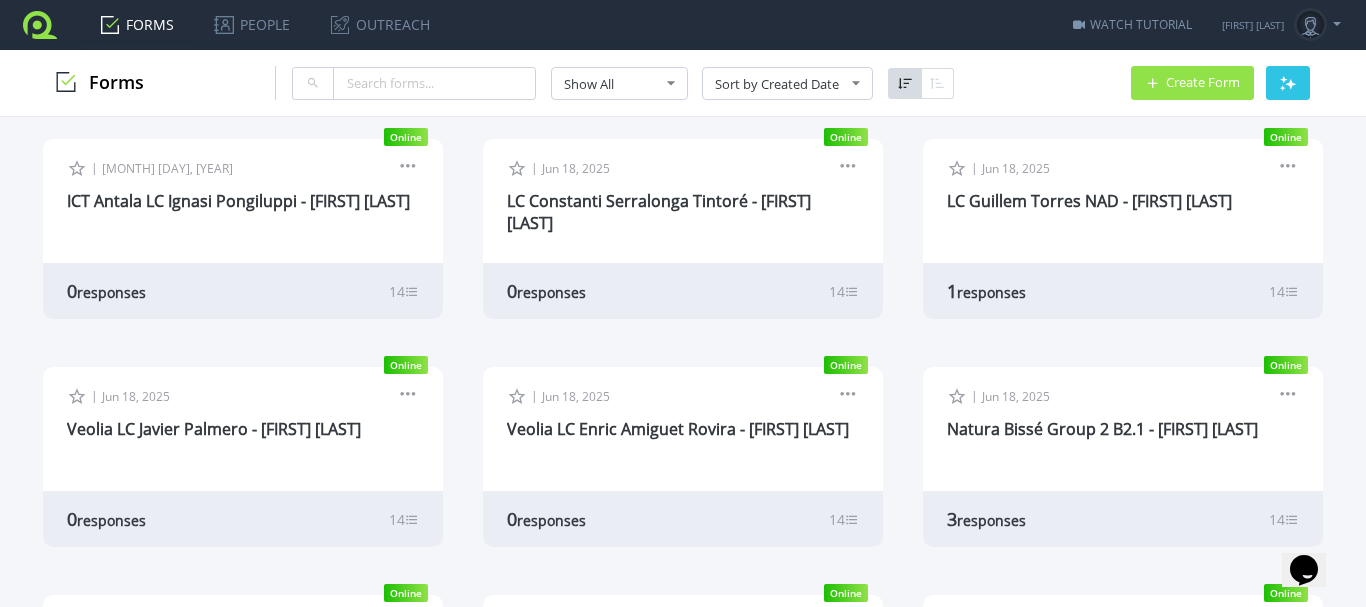 scroll, scrollTop: 1286, scrollLeft: 0, axis: vertical 